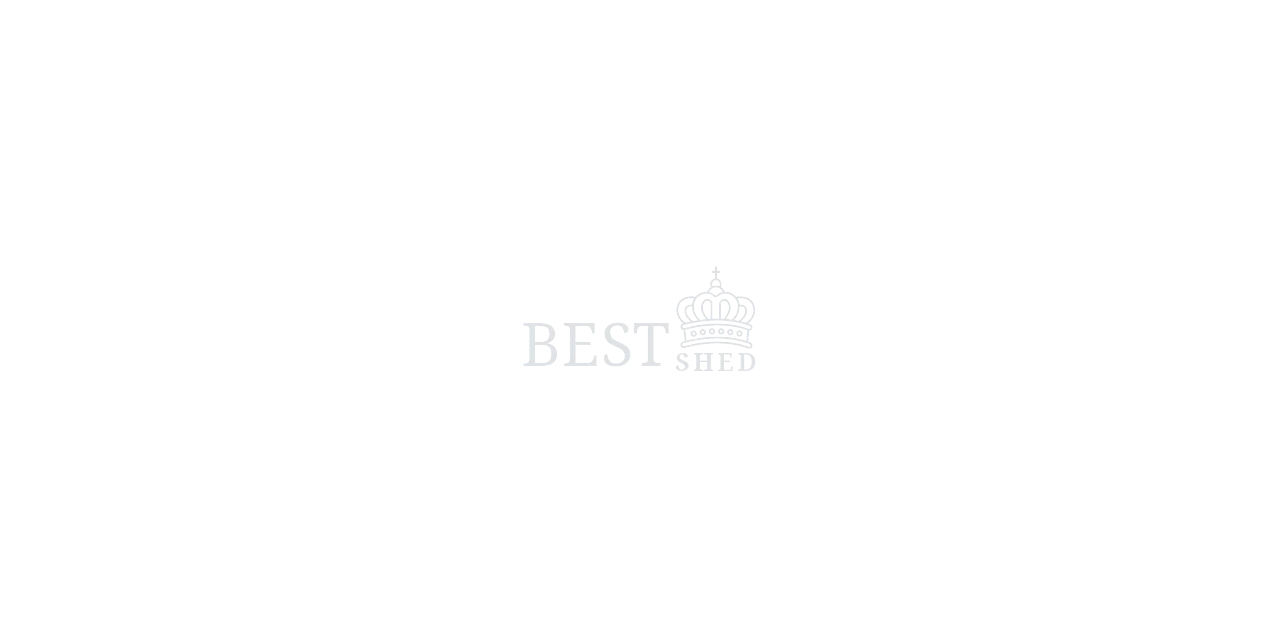 scroll, scrollTop: 360, scrollLeft: 0, axis: vertical 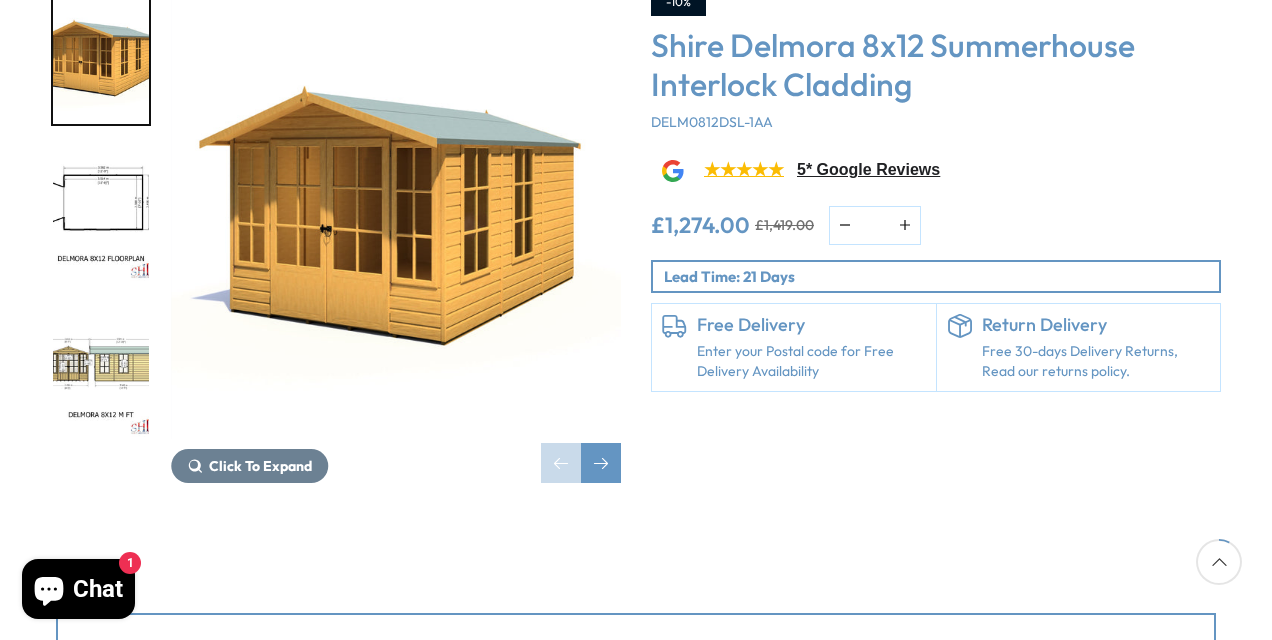 click at bounding box center (396, 214) 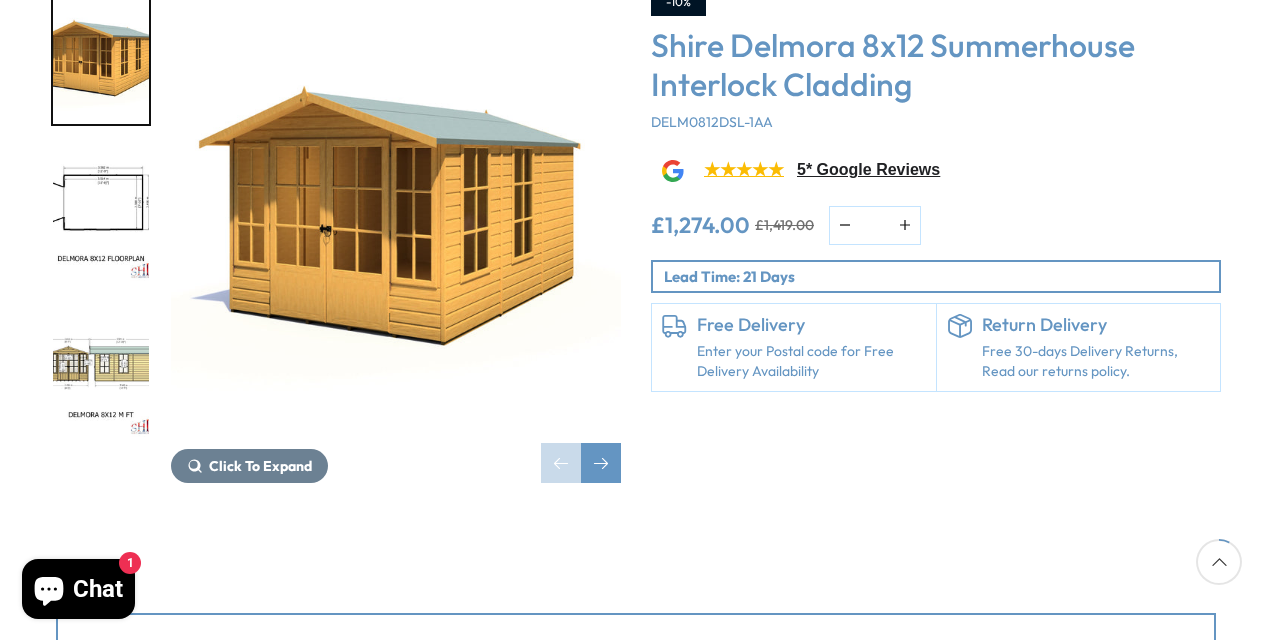 click at bounding box center [101, 214] 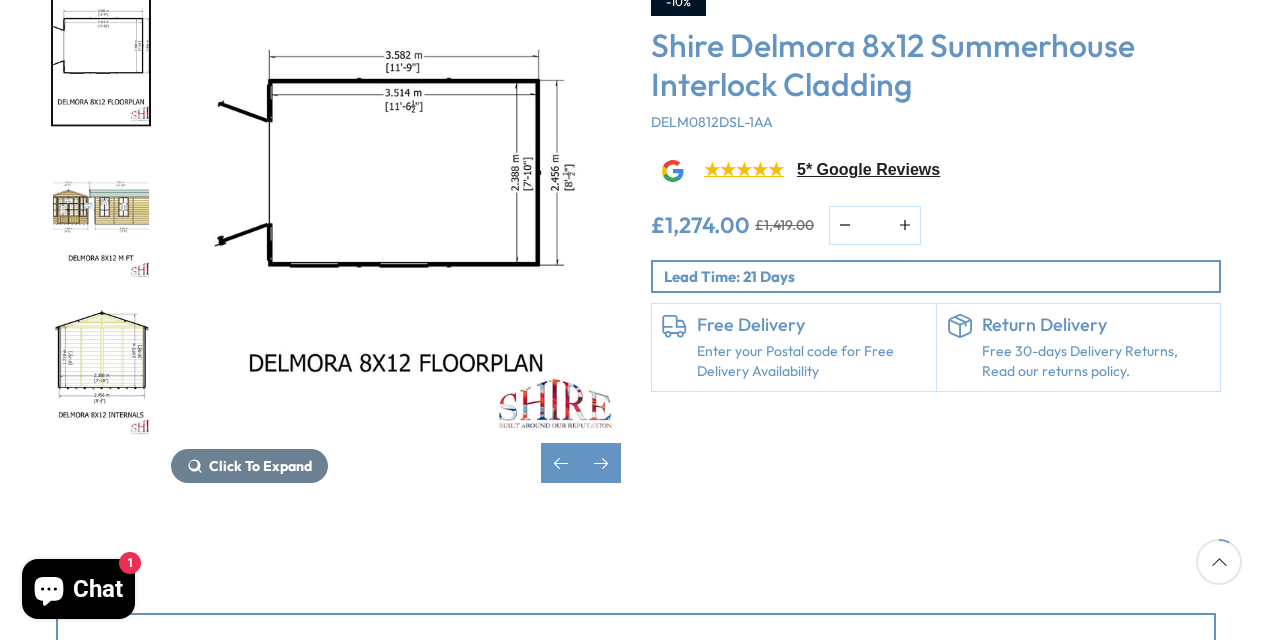 click on "Customise your options" at bounding box center (636, 652) 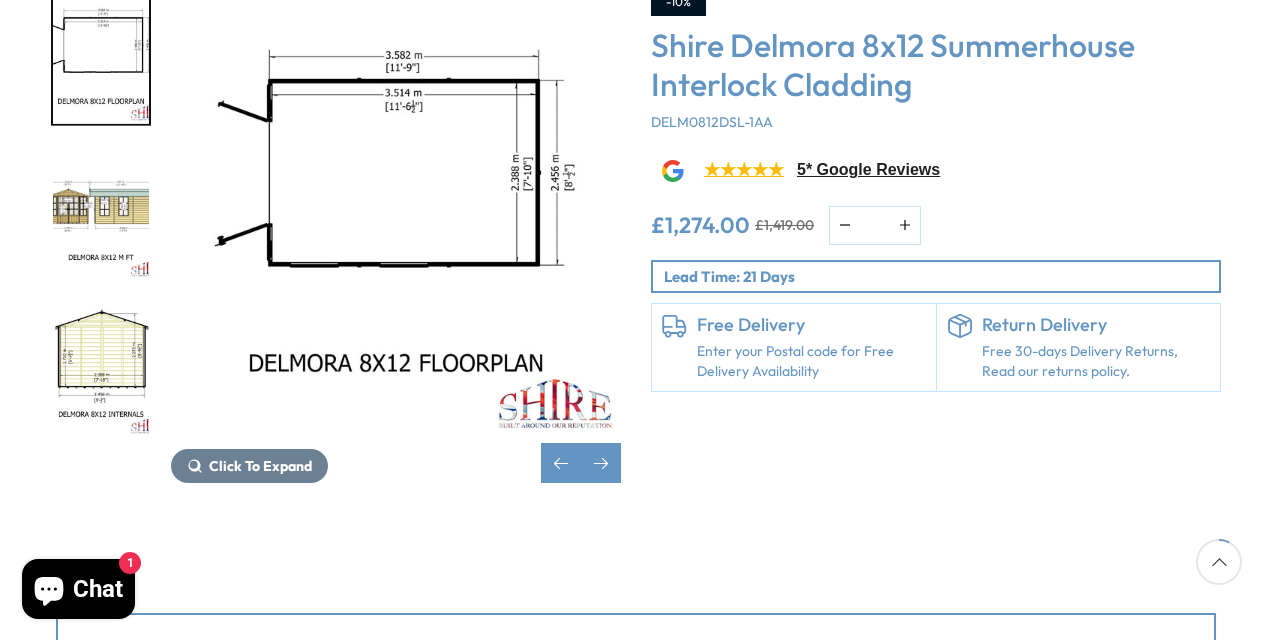 click at bounding box center (101, 213) 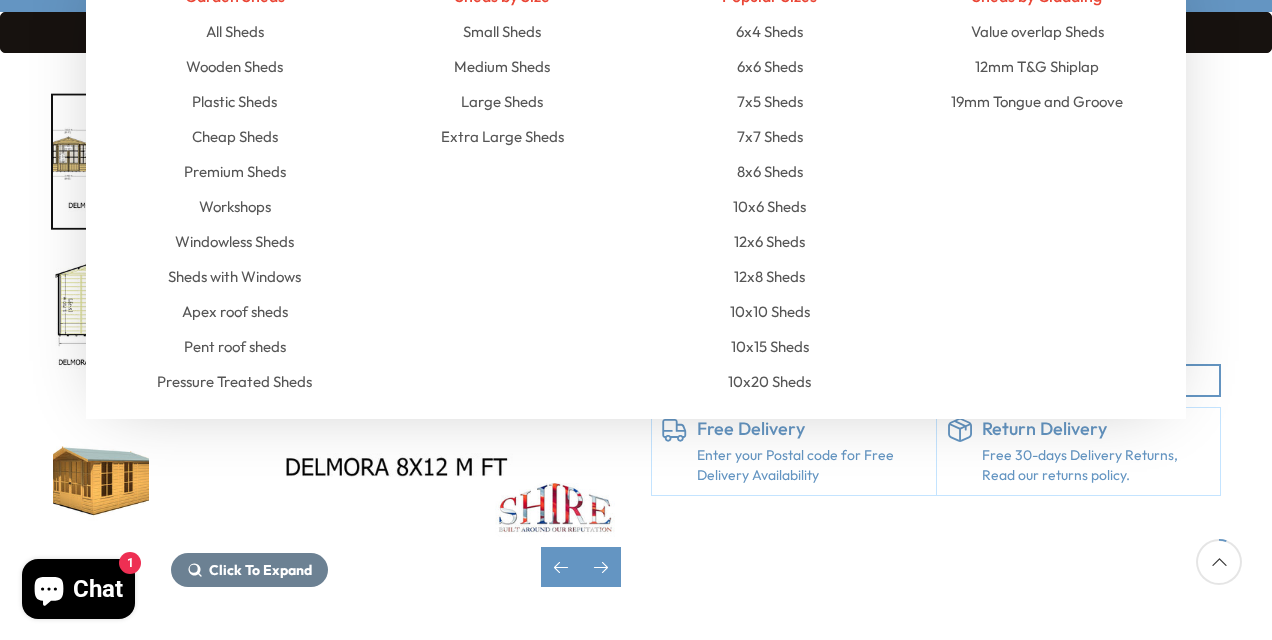 scroll, scrollTop: 300, scrollLeft: 0, axis: vertical 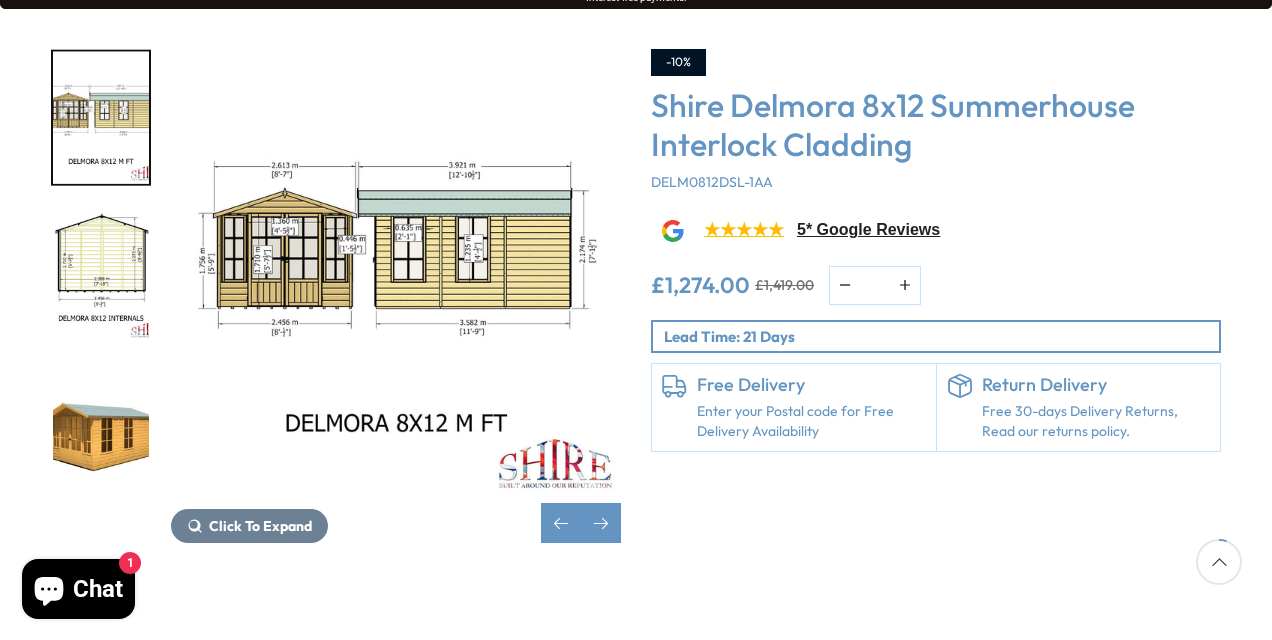 click at bounding box center (101, 431) 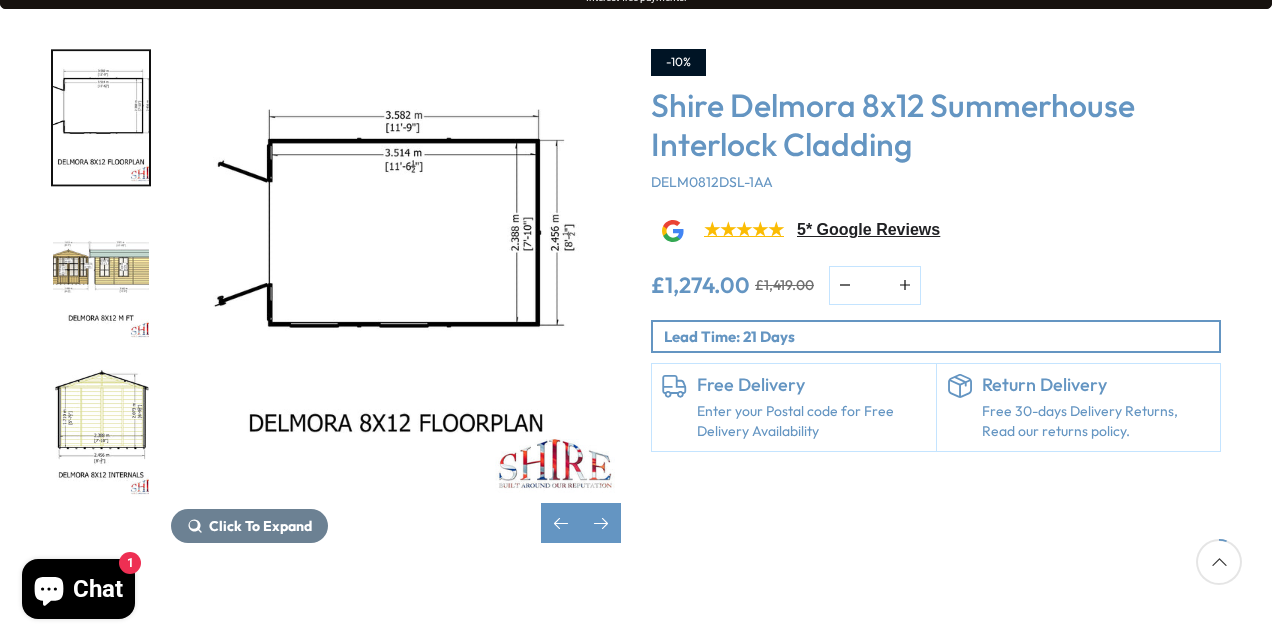 click at bounding box center [101, 117] 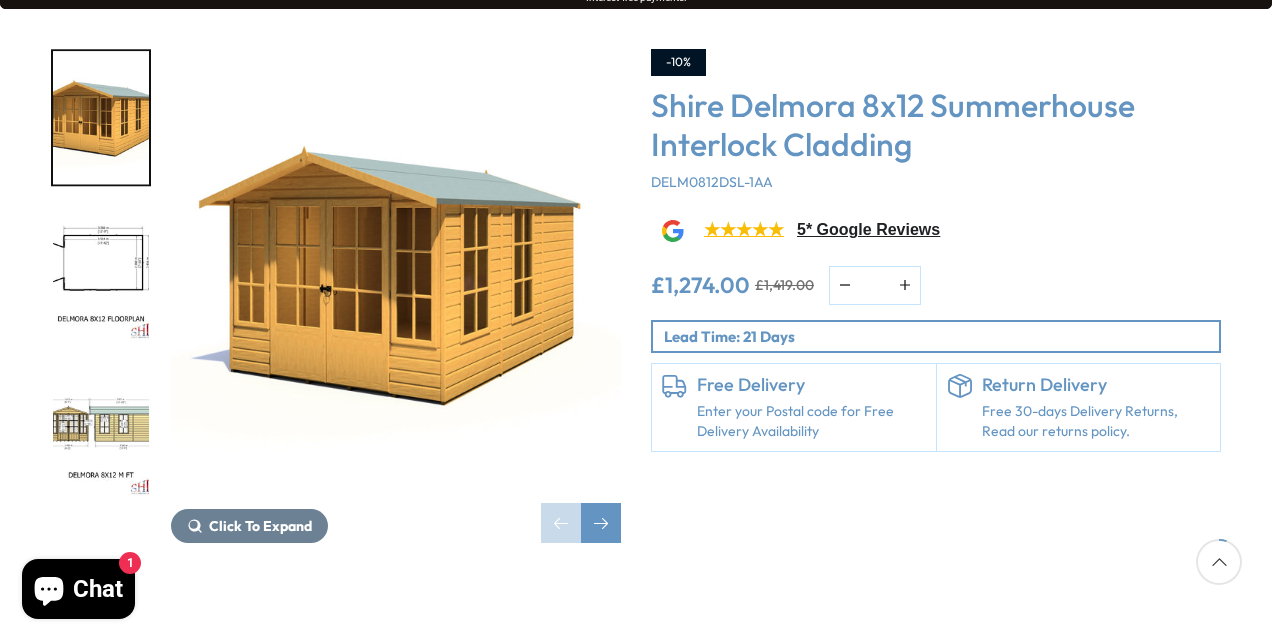 click at bounding box center [101, 274] 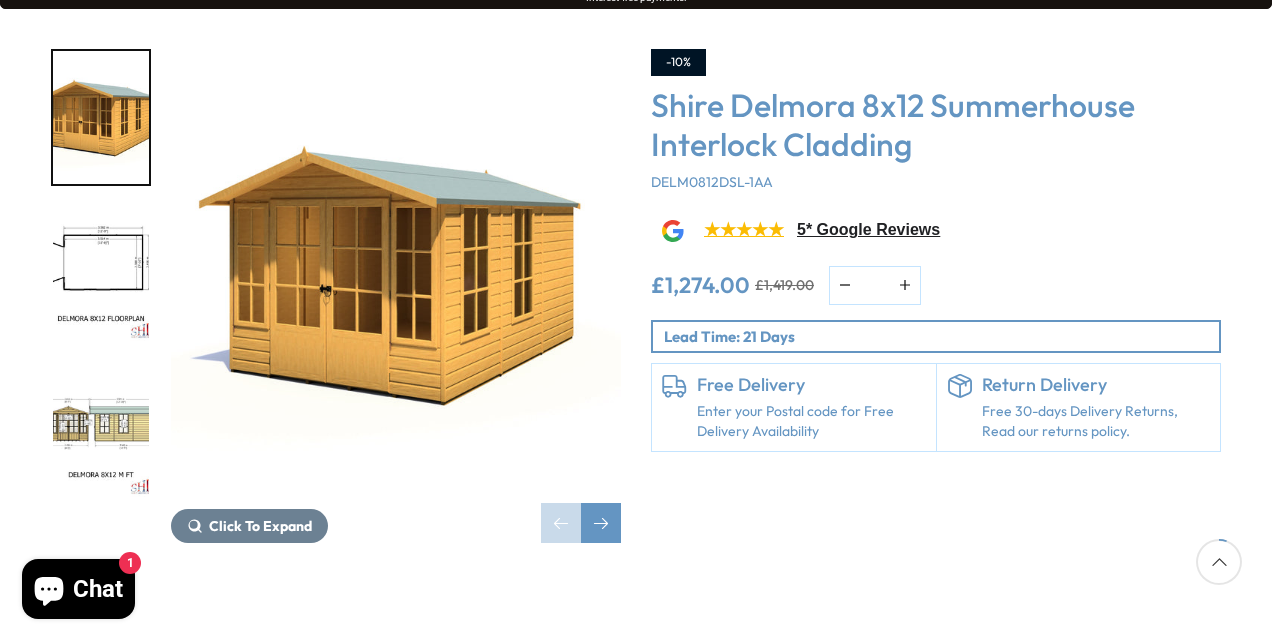 click at bounding box center (101, 274) 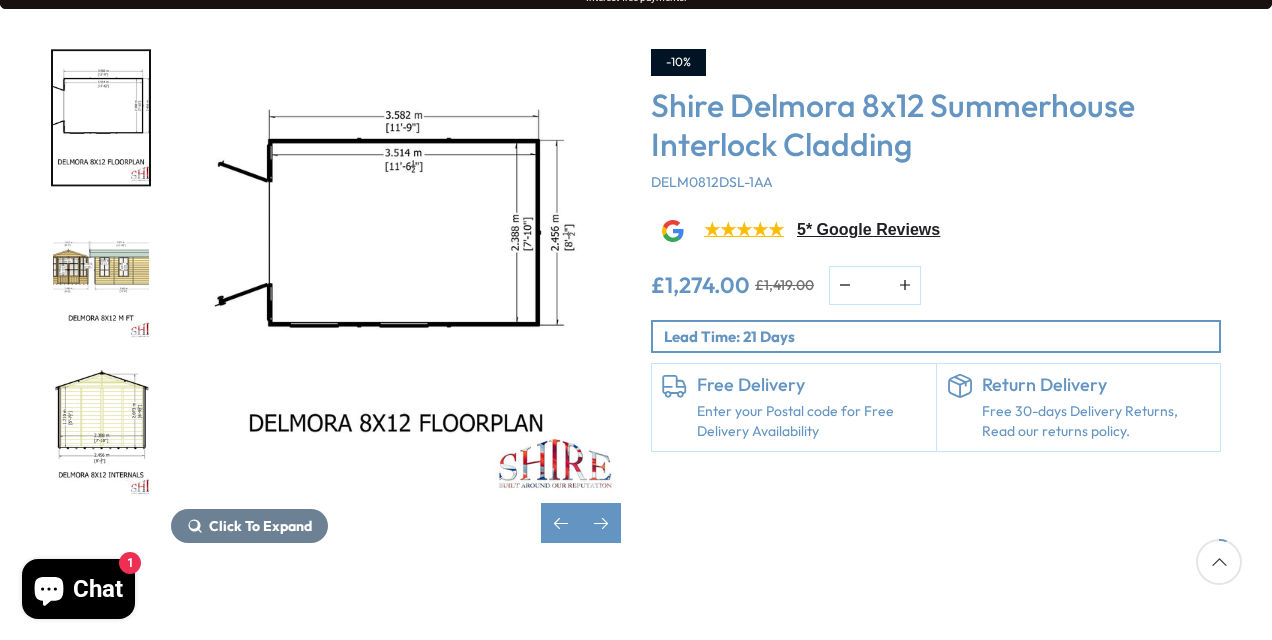 click at bounding box center [101, 274] 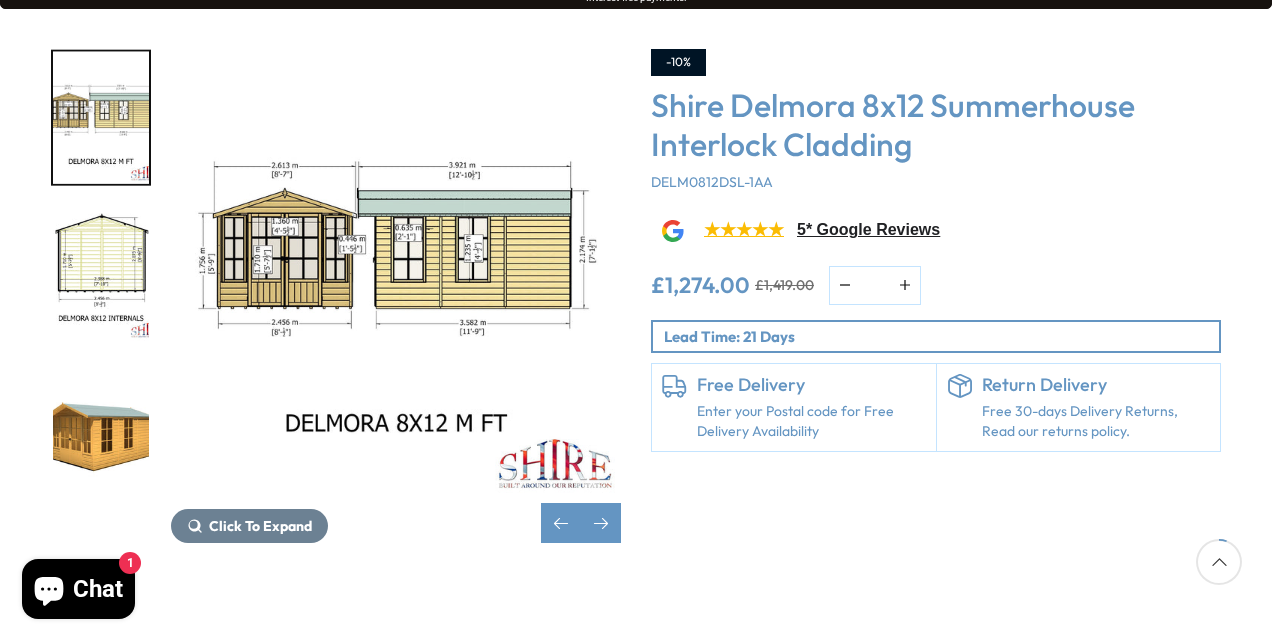 click at bounding box center [101, 274] 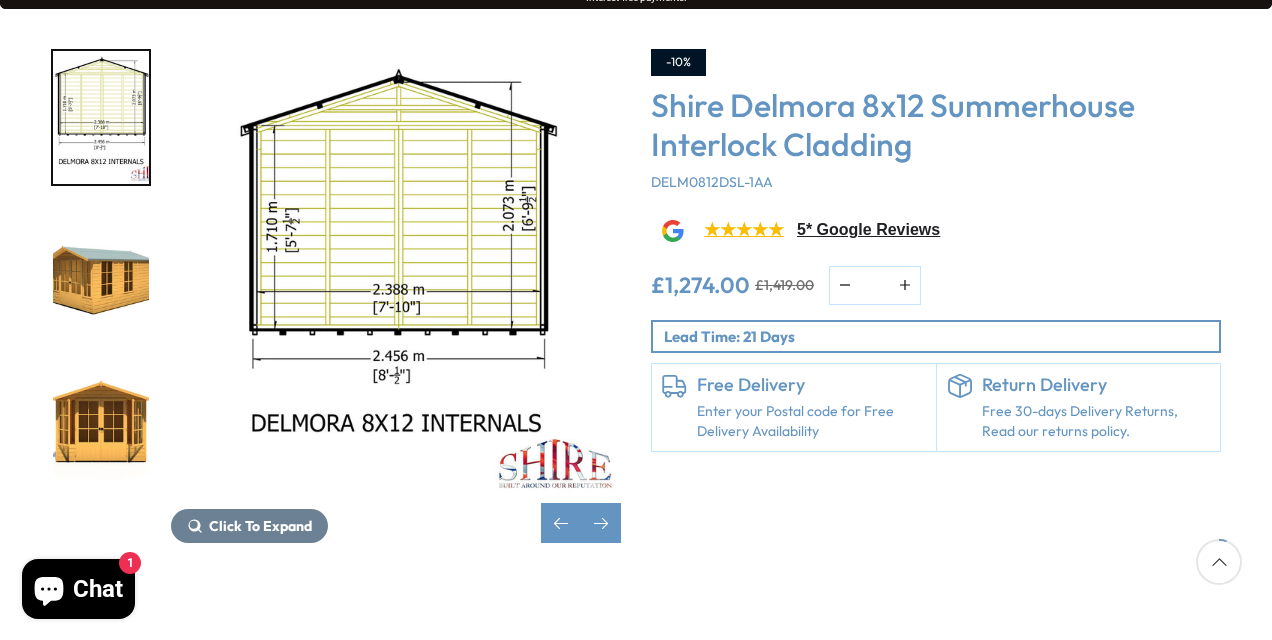 click at bounding box center [101, 274] 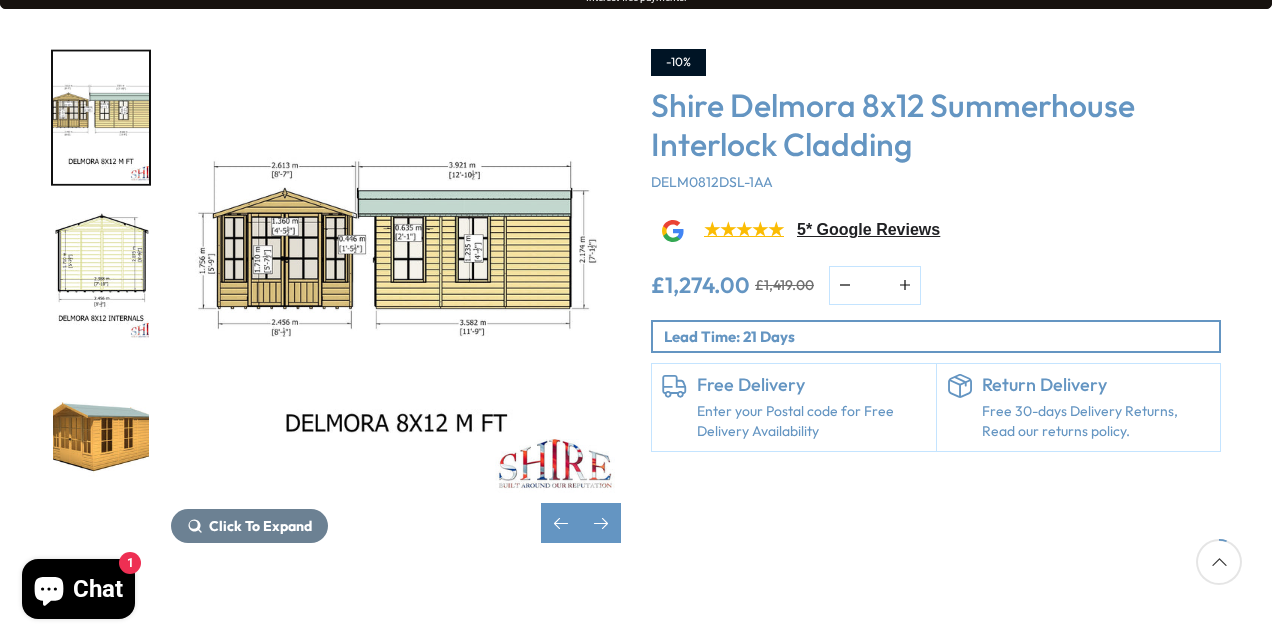 click at bounding box center [101, 431] 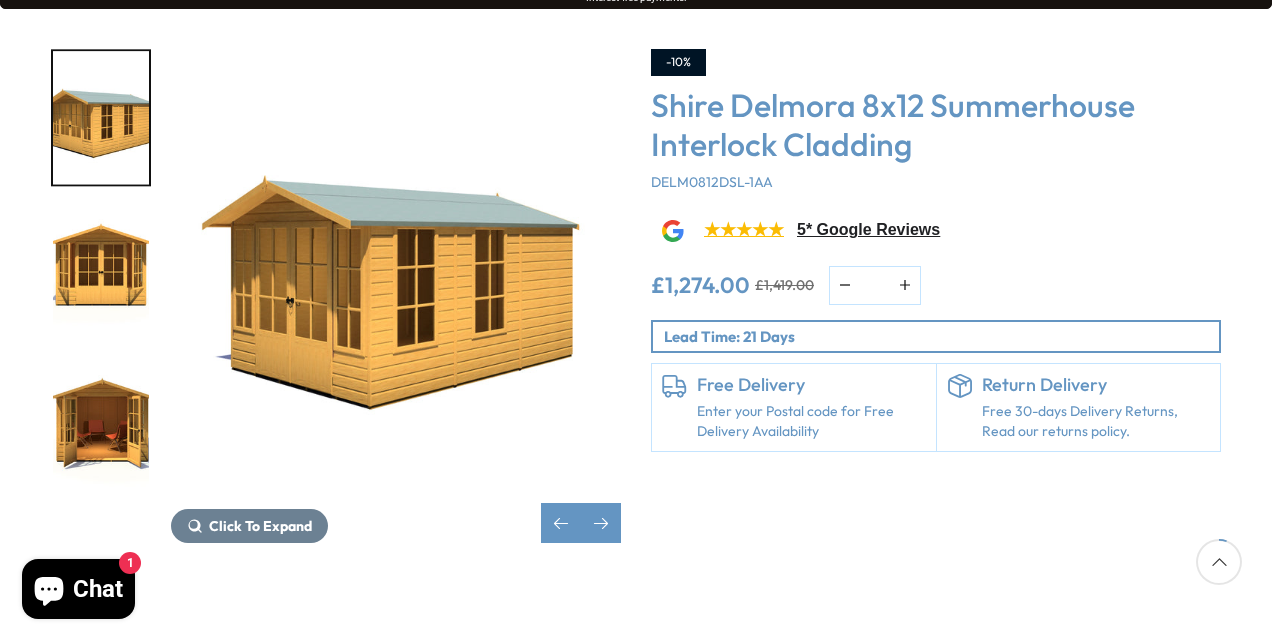 click at bounding box center (101, 274) 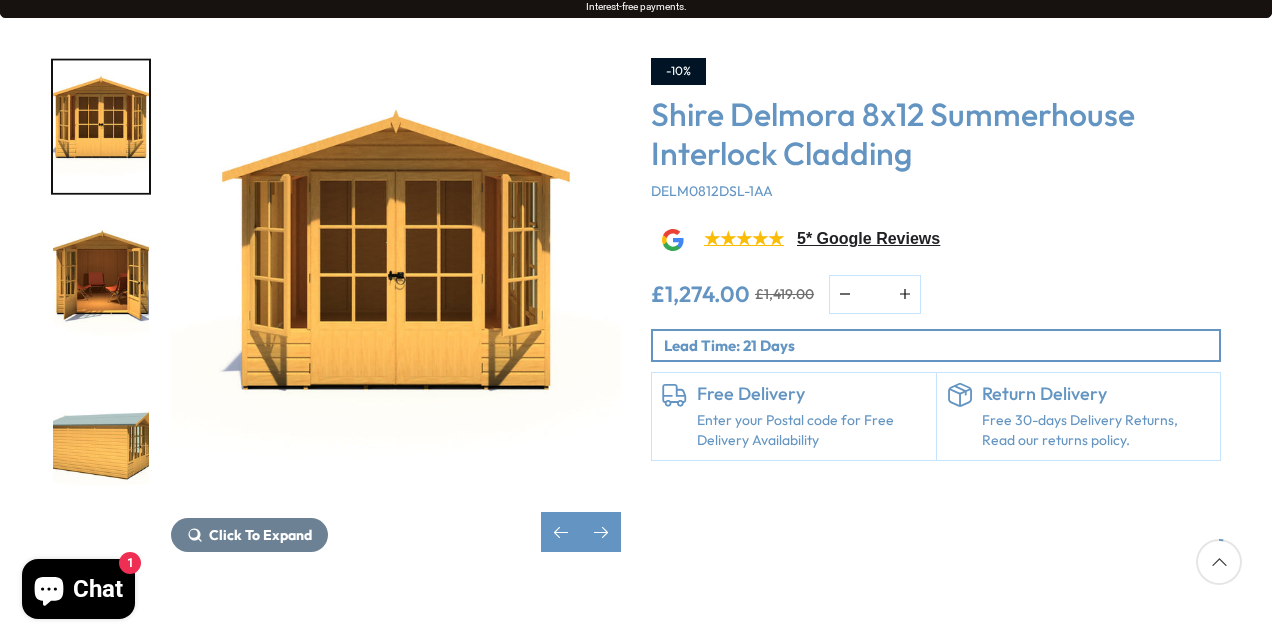 scroll, scrollTop: 300, scrollLeft: 0, axis: vertical 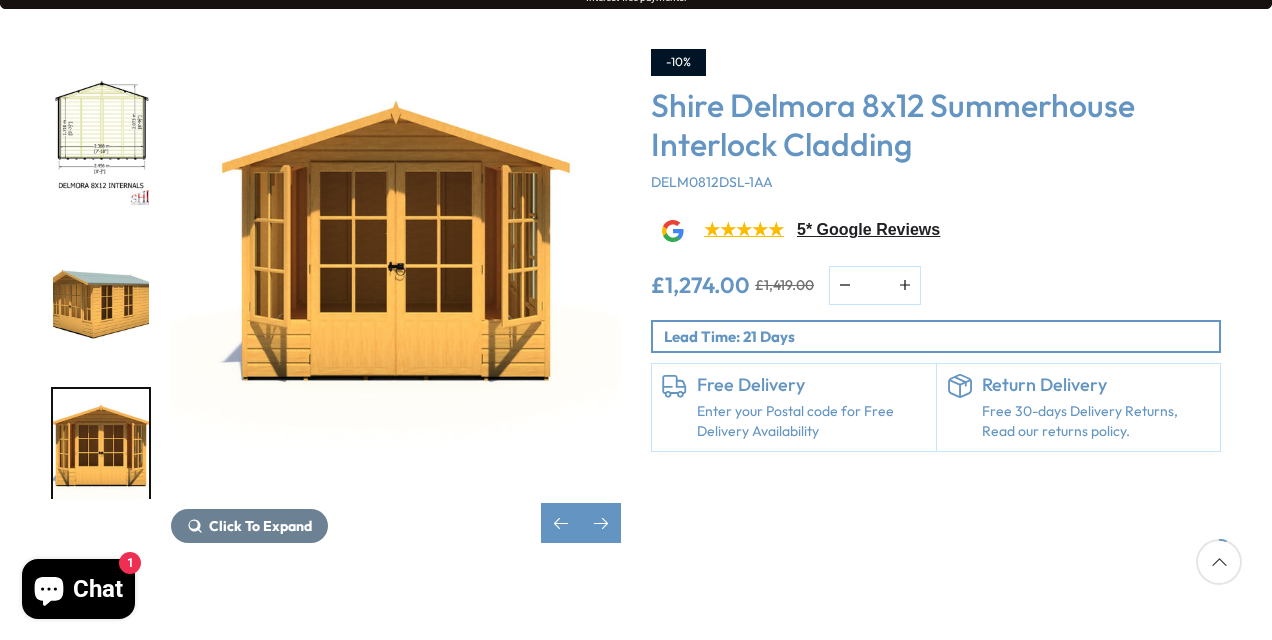 click on "Click To Expand
Click To Expand
Click To Expand
Click To Expand
Click To Expand
Click To Expand
Click To Expand" at bounding box center [336, 296] 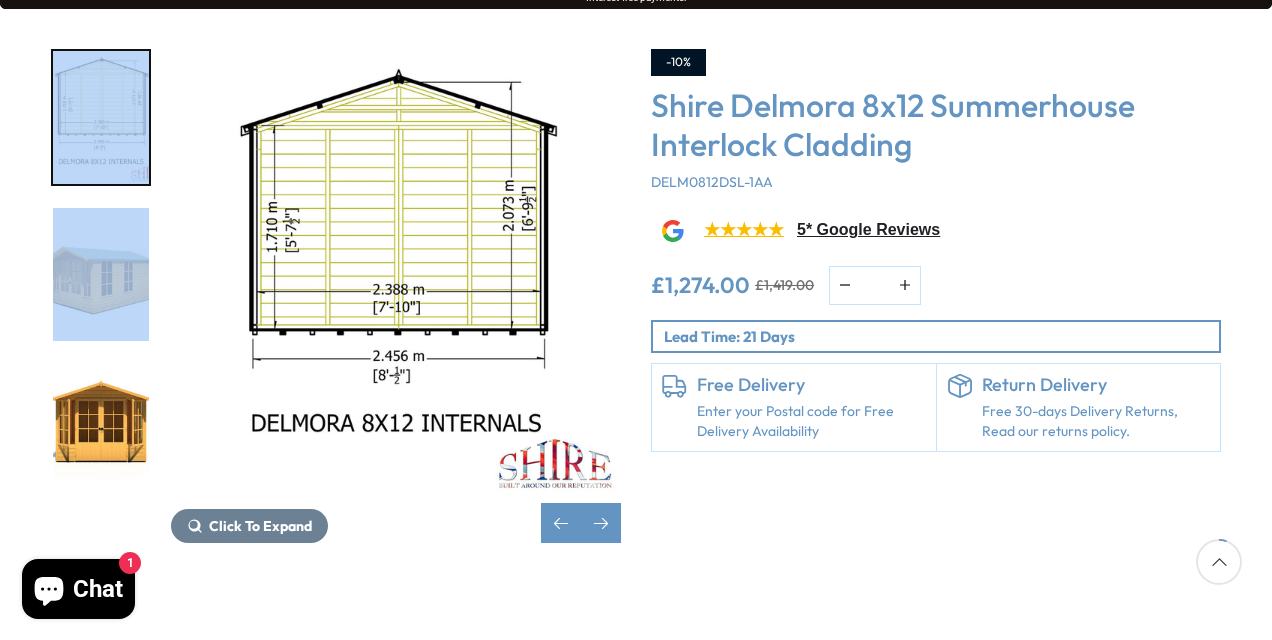 drag, startPoint x: 152, startPoint y: 141, endPoint x: 146, endPoint y: 294, distance: 153.1176 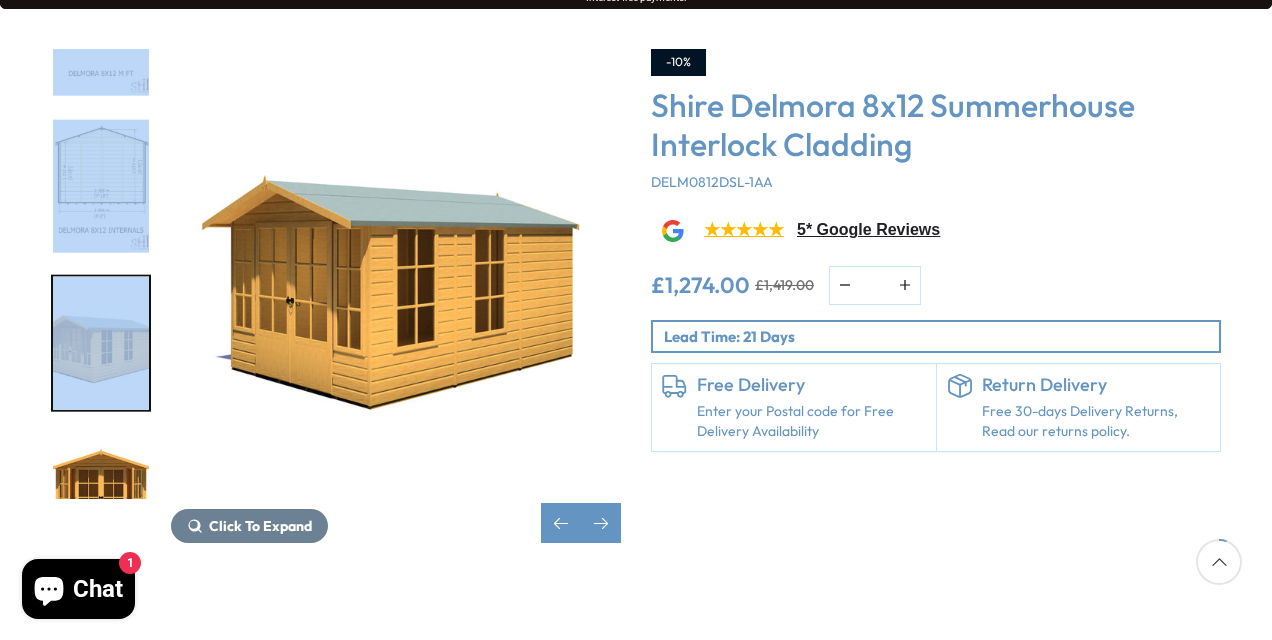 click at bounding box center (101, 343) 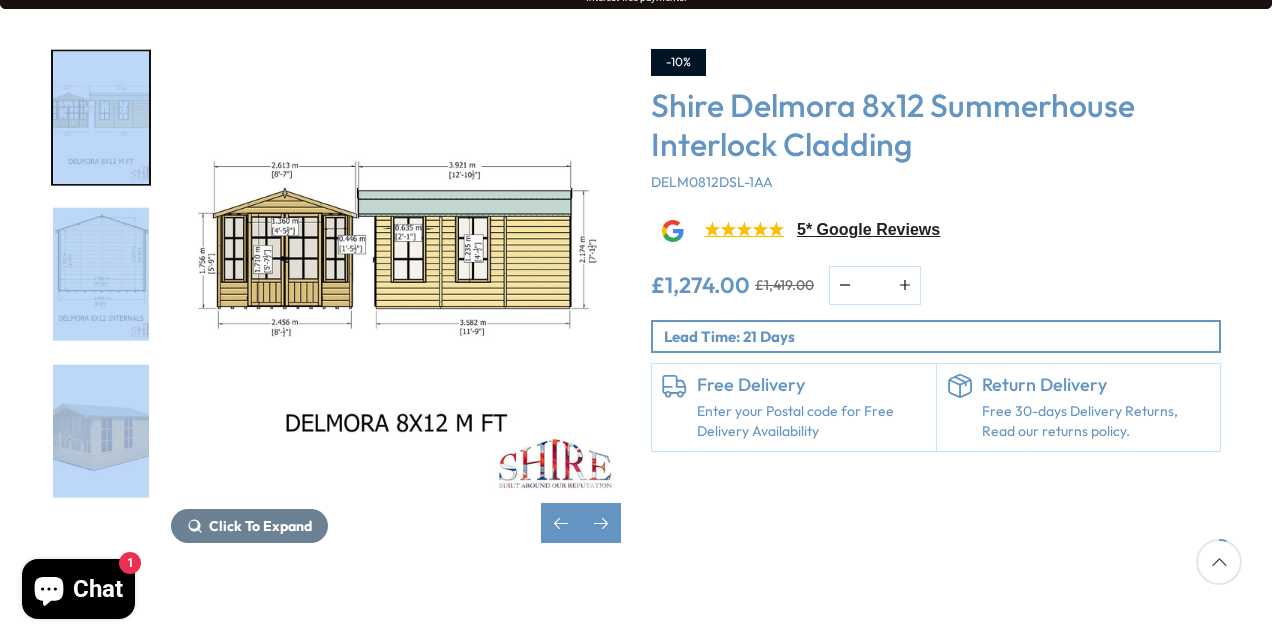 click at bounding box center (101, 117) 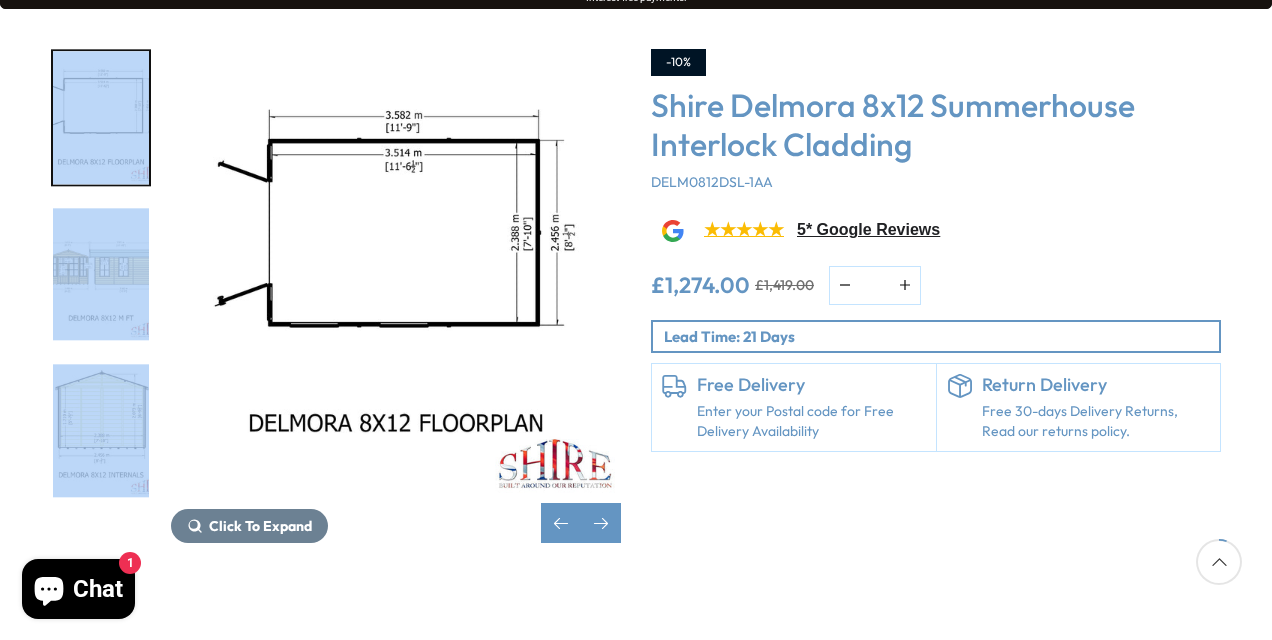 click at bounding box center [101, 117] 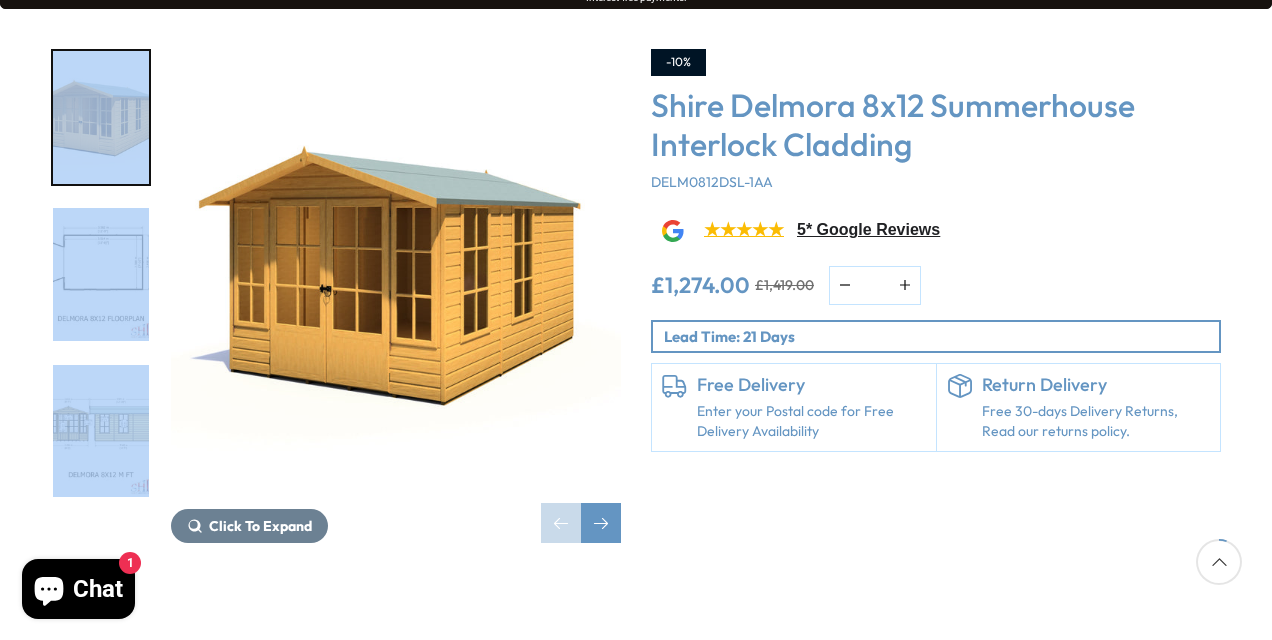 click at bounding box center (101, 117) 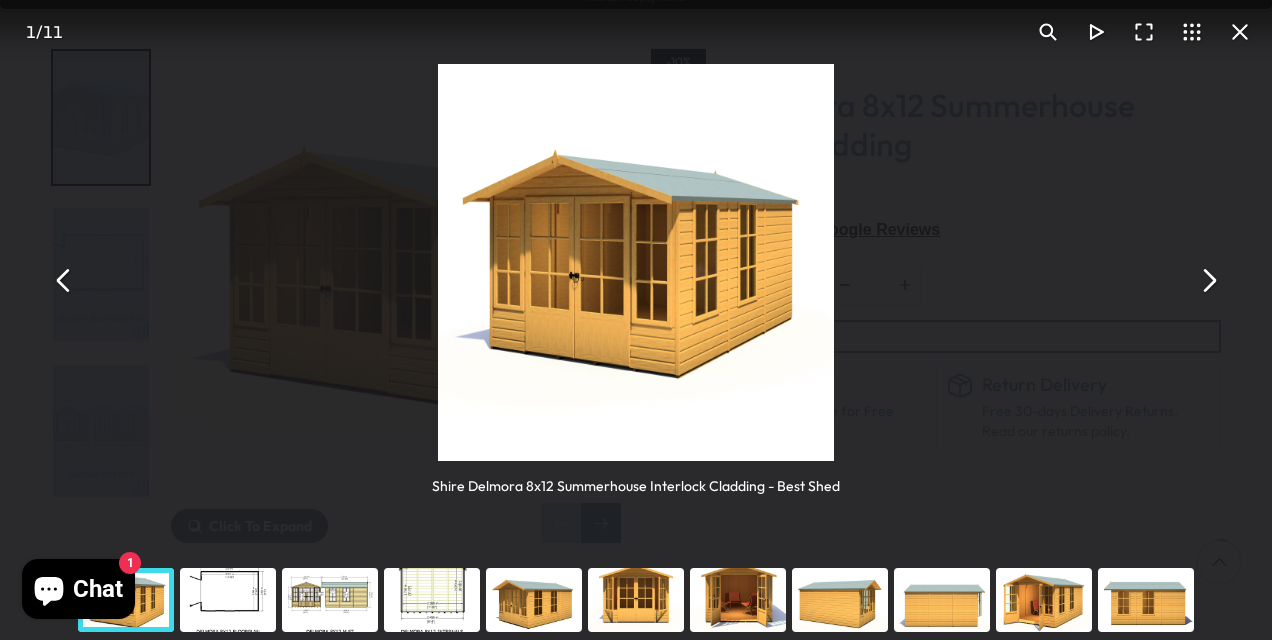 click at bounding box center (1208, 280) 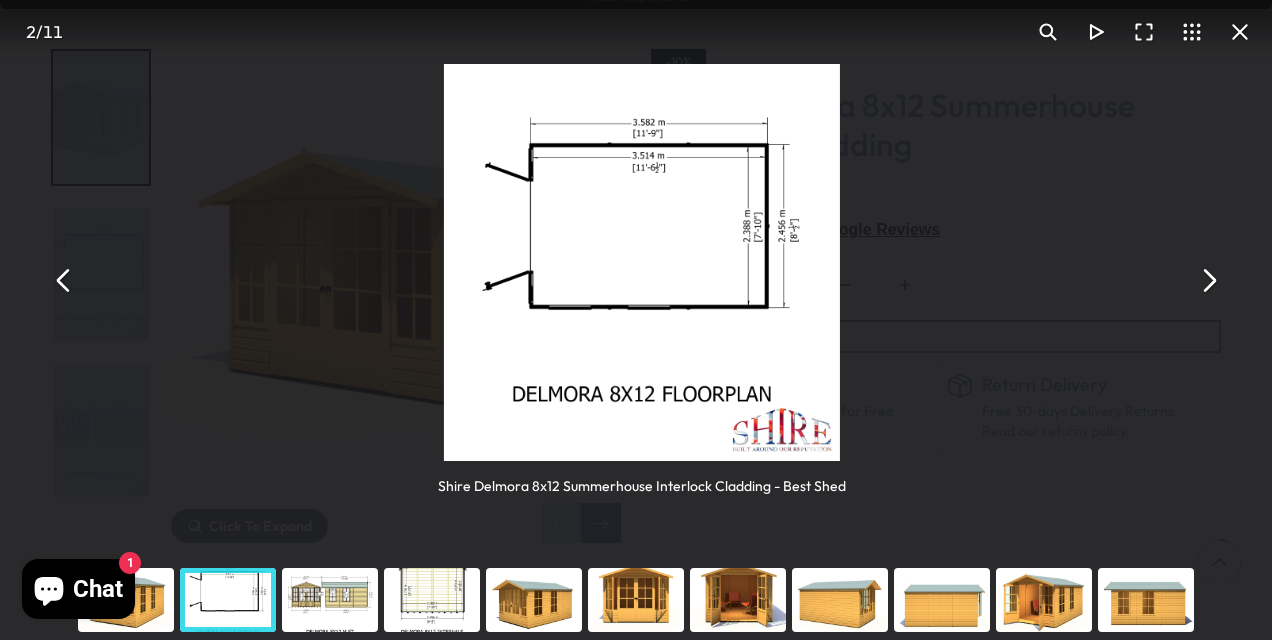 click at bounding box center [1208, 280] 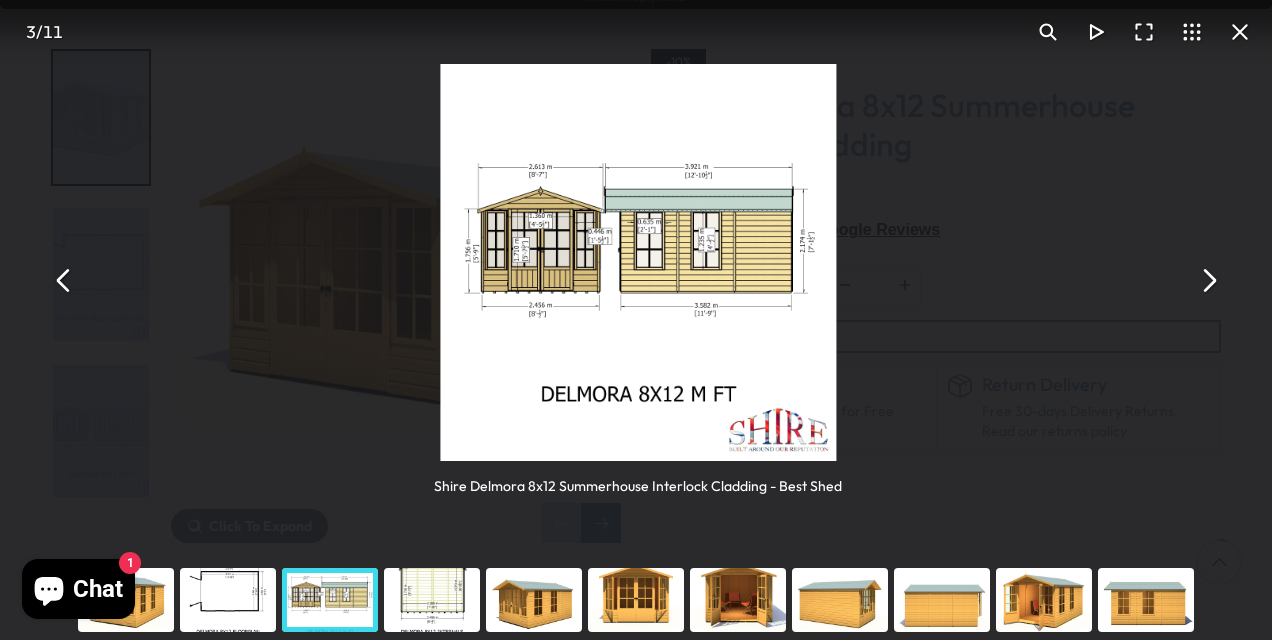 click at bounding box center (1208, 280) 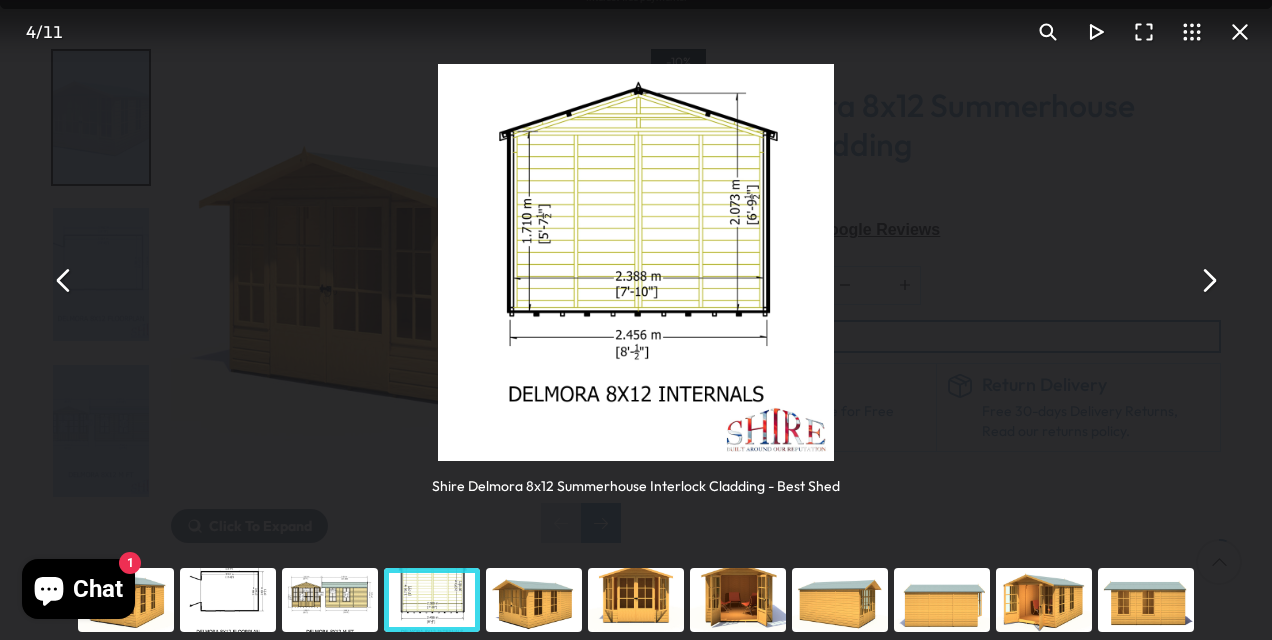 click at bounding box center (1208, 280) 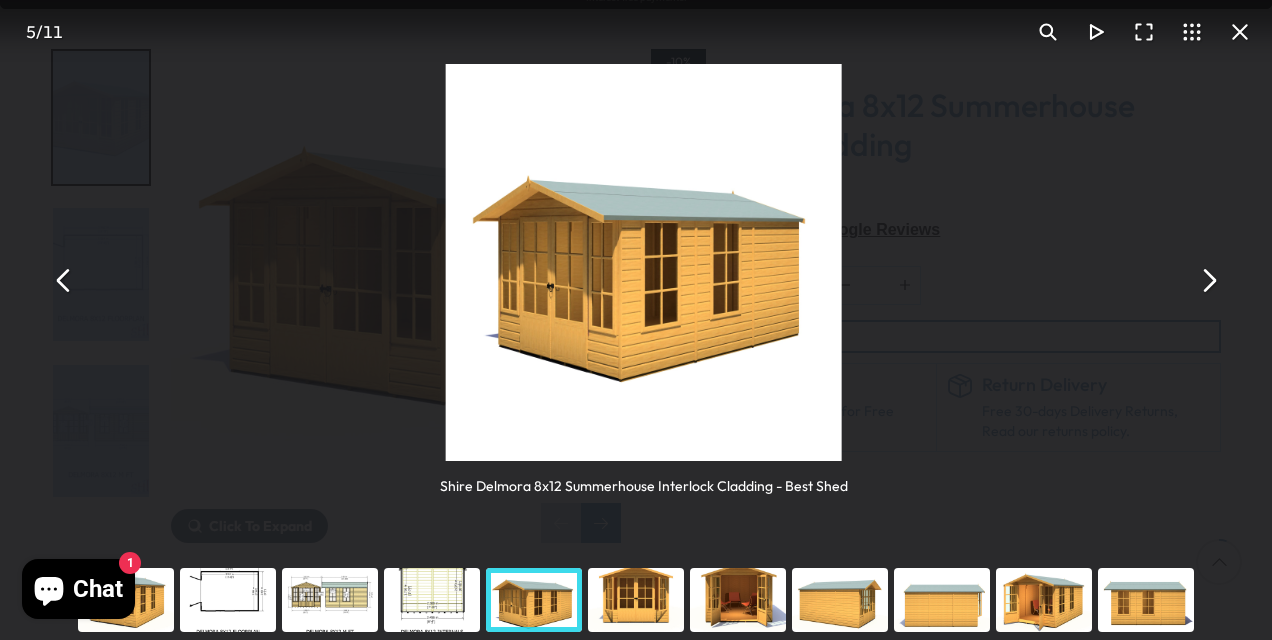 click at bounding box center [1208, 280] 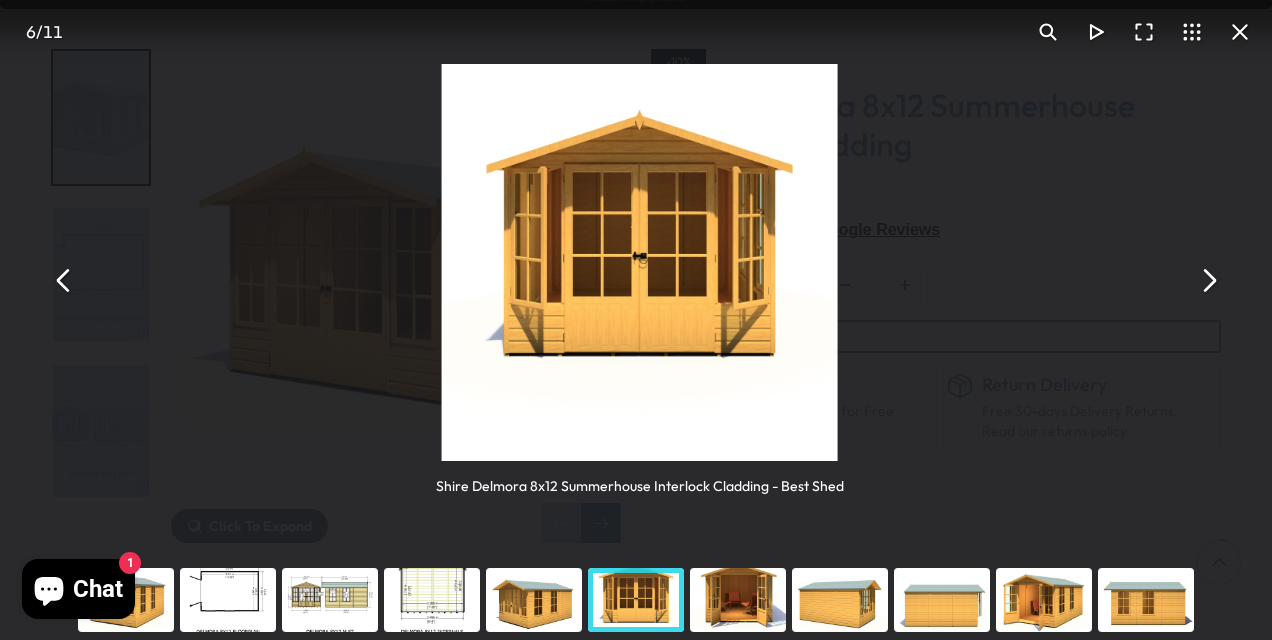 click at bounding box center [1208, 280] 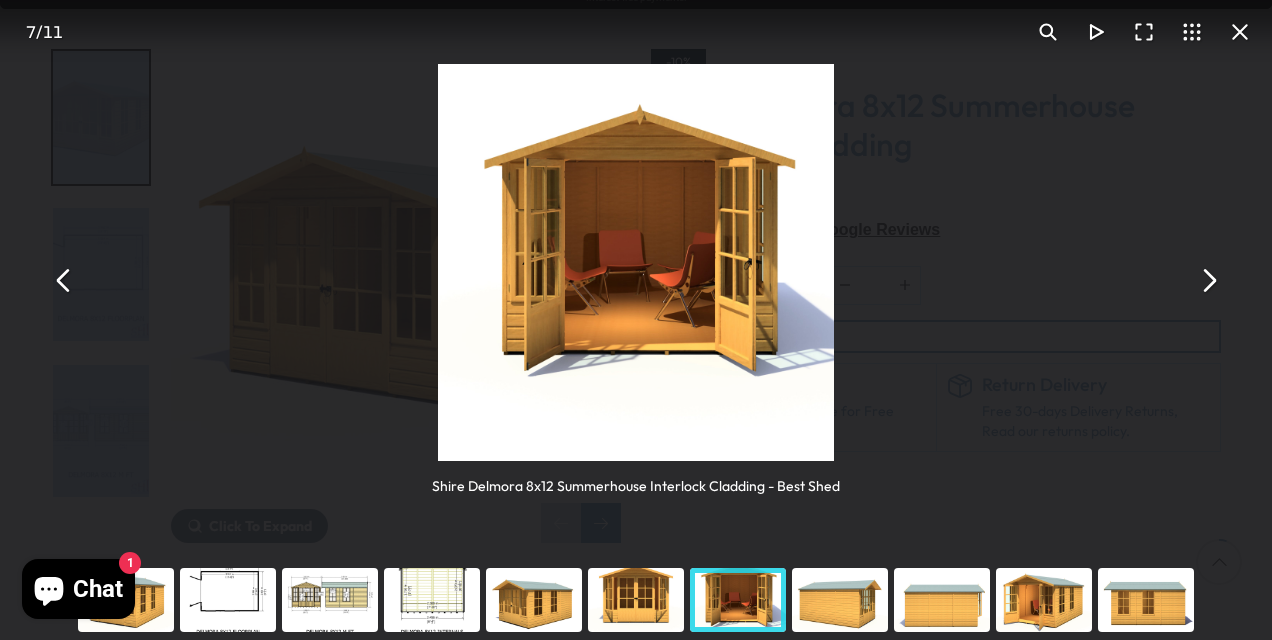 click at bounding box center [1208, 280] 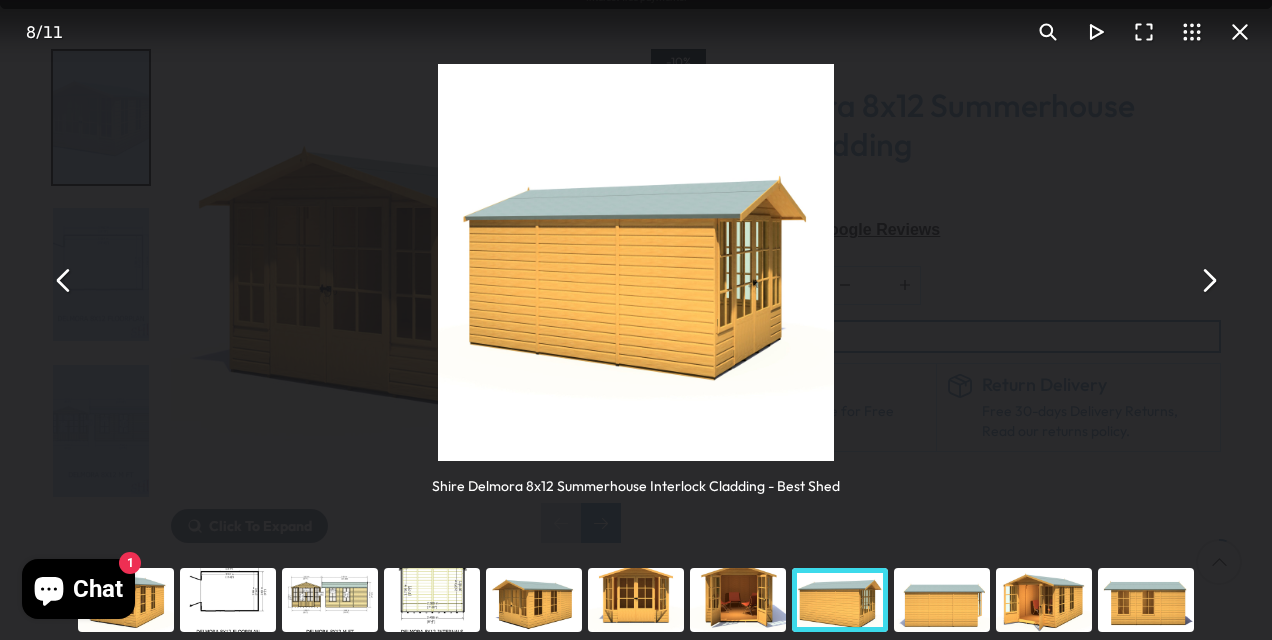 click at bounding box center [1208, 280] 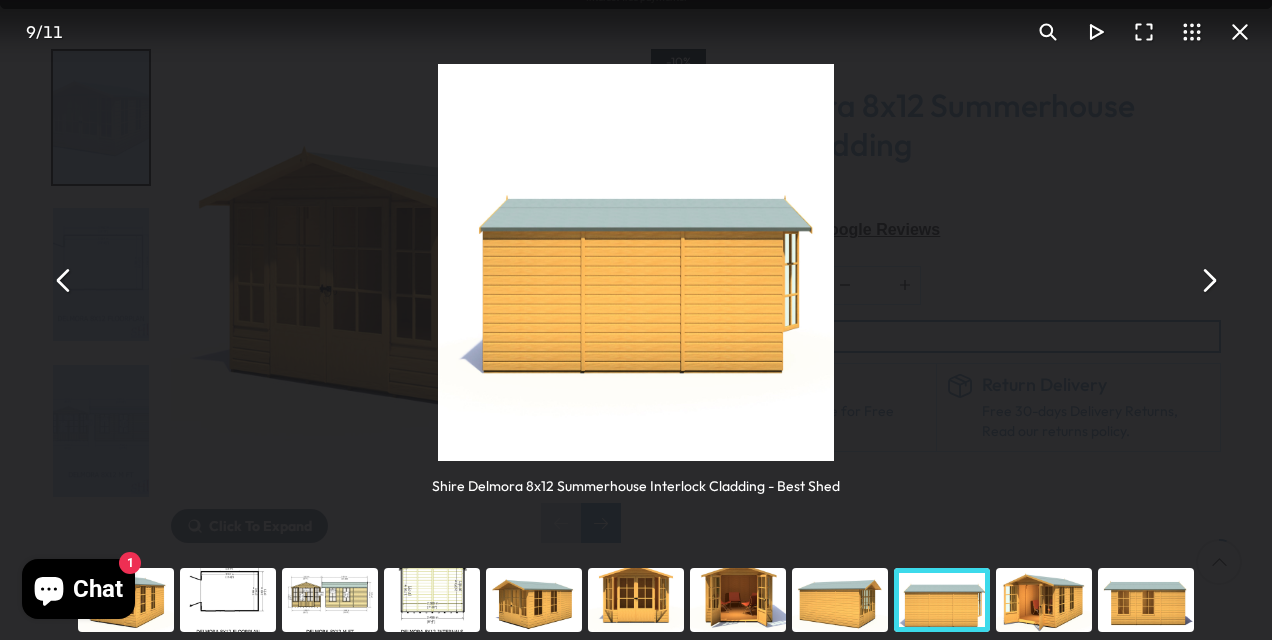 click at bounding box center [1208, 280] 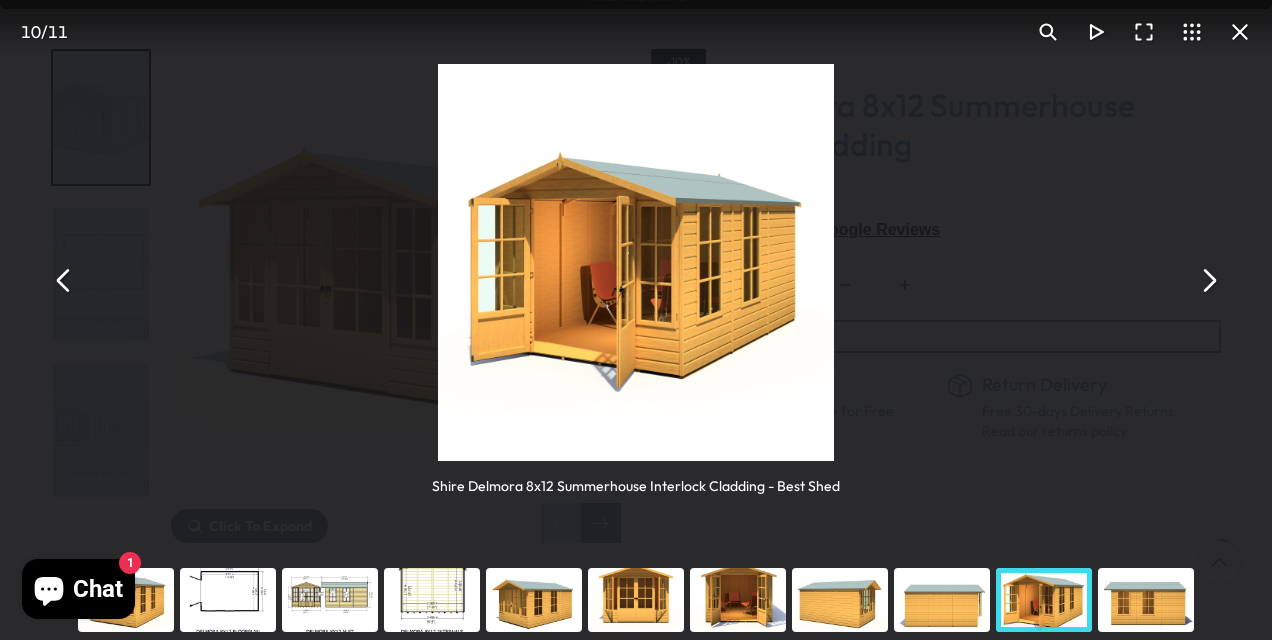 click at bounding box center (1208, 280) 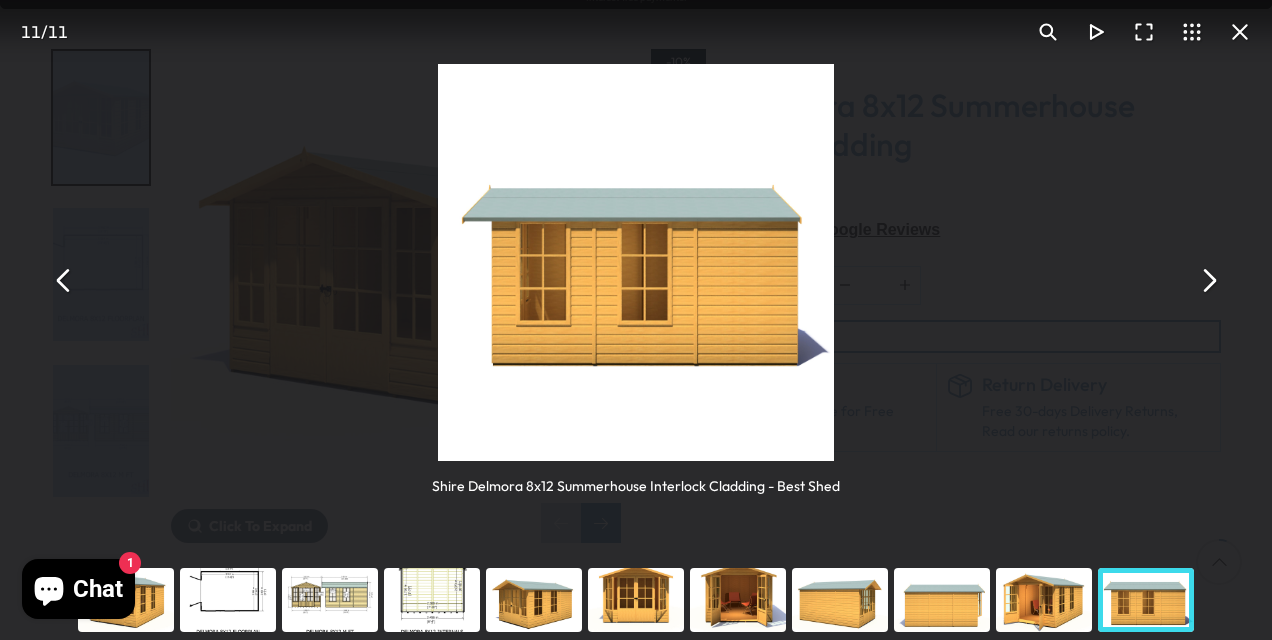 click at bounding box center [1208, 280] 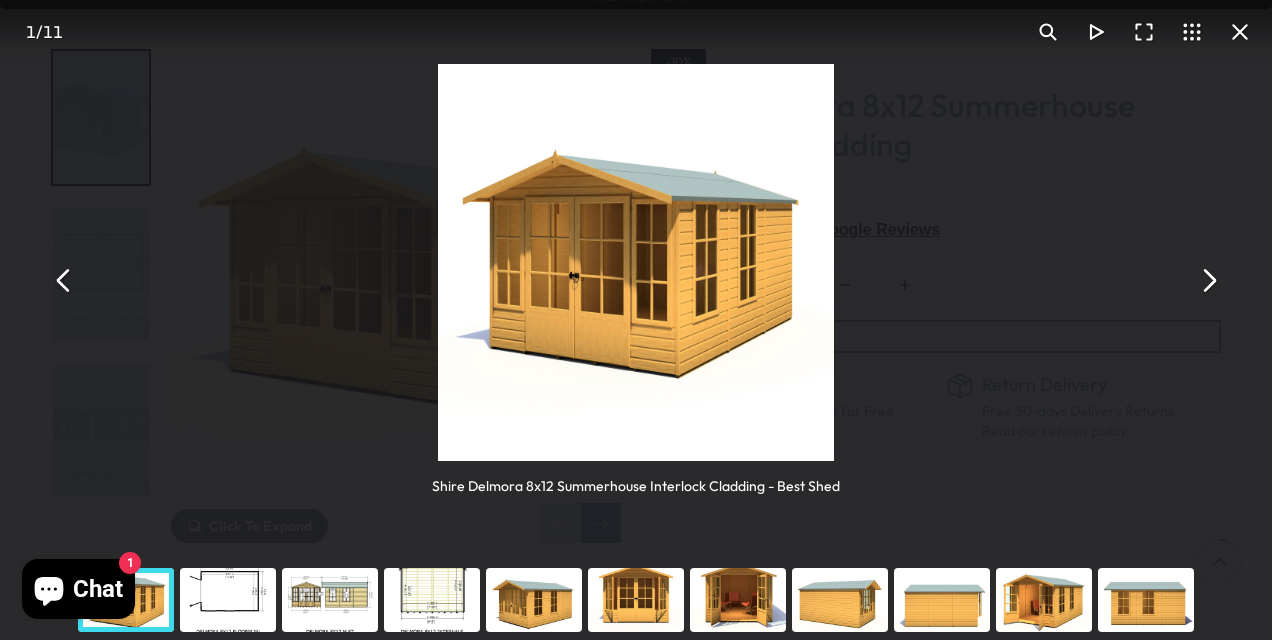 click at bounding box center (1208, 280) 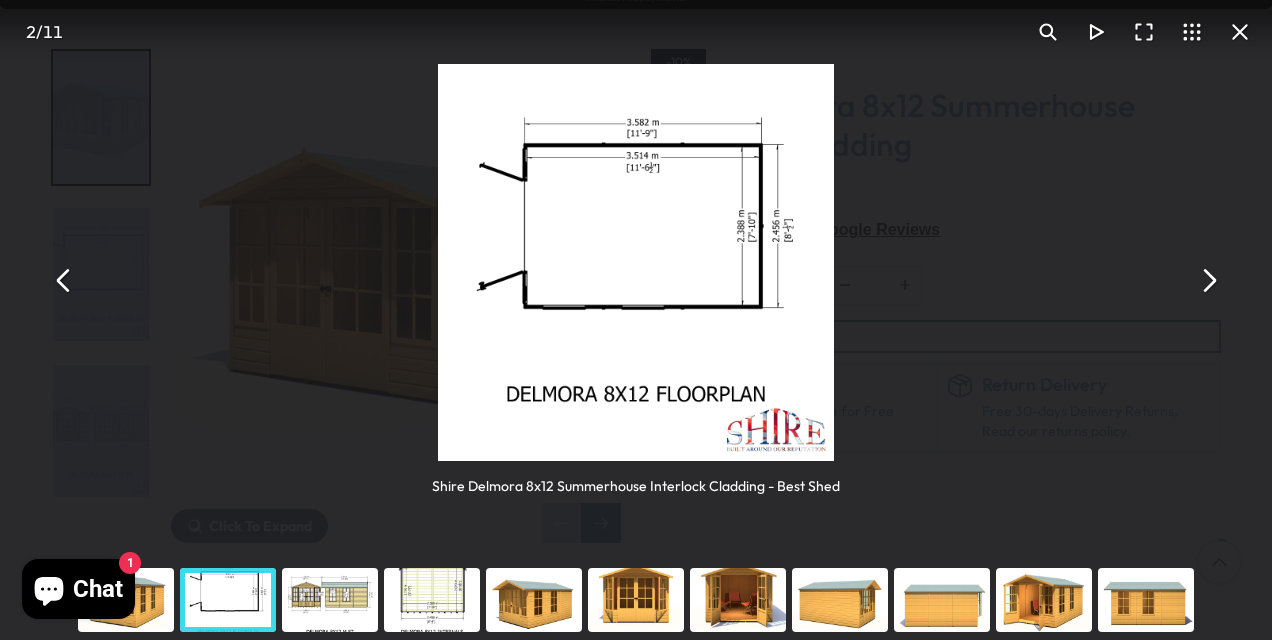 click at bounding box center (1208, 280) 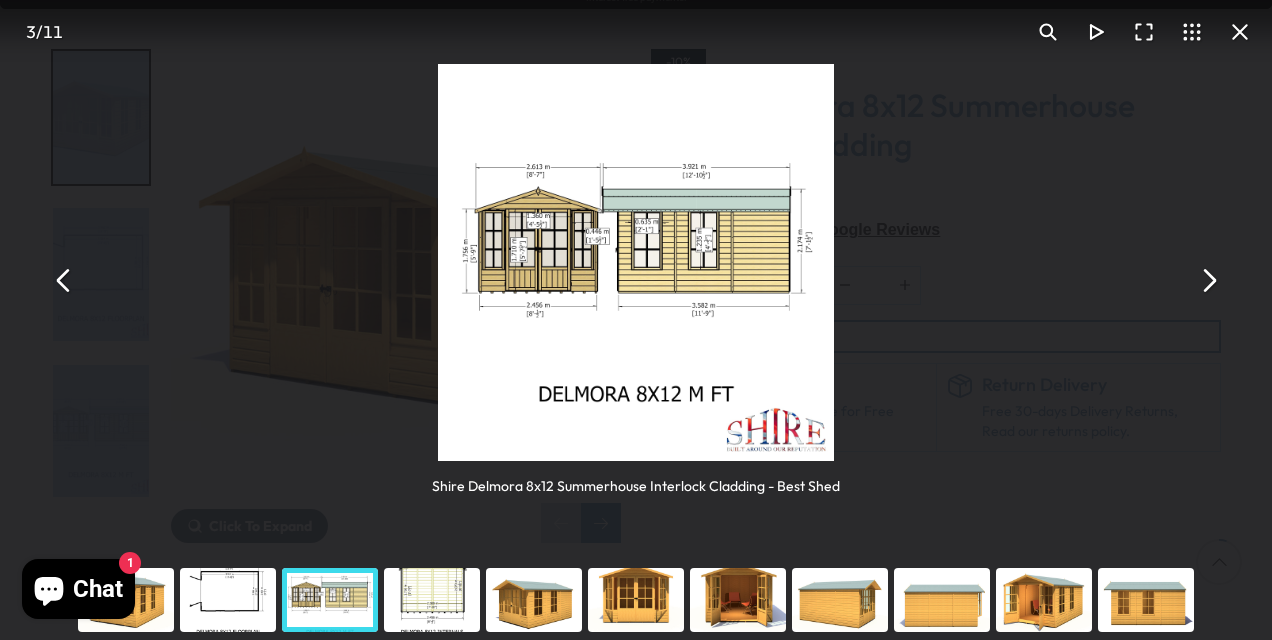 click at bounding box center (1208, 280) 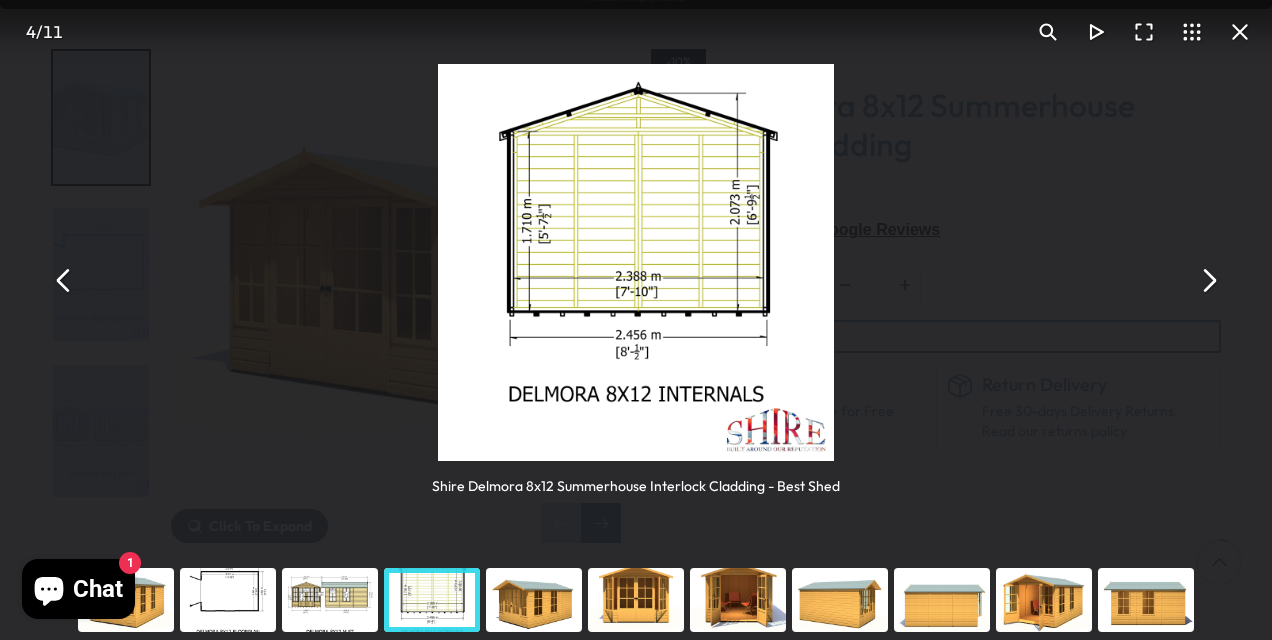 click at bounding box center (1240, 32) 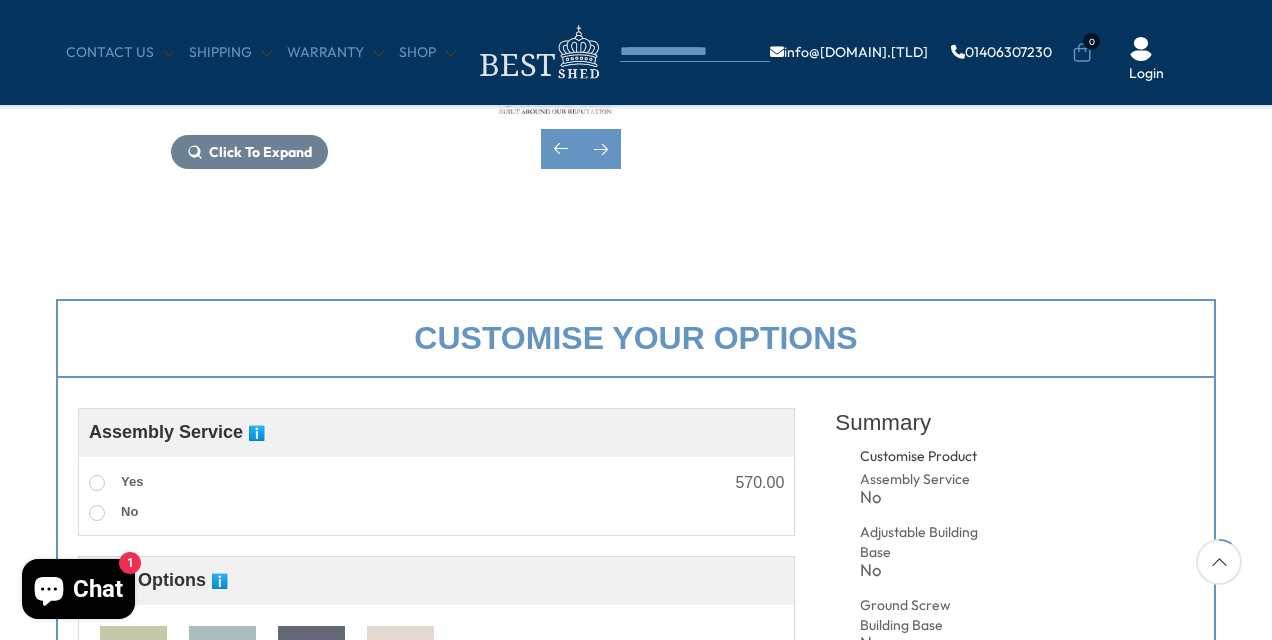 scroll, scrollTop: 600, scrollLeft: 0, axis: vertical 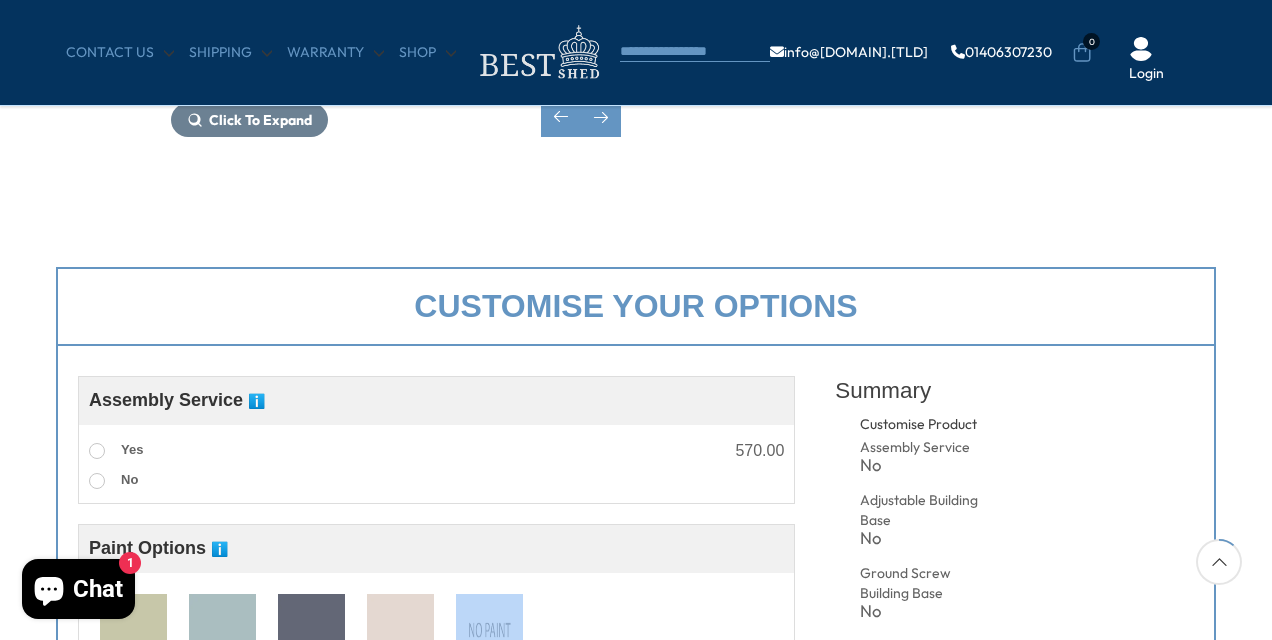 click on "We now accept Klarna!
We now accept Klarna!
We now accept Klarna!
We now accept Klarna!
We now accept Klarna!
We now accept Klarna!
We now accept Klarna!
We now accept Klarna!
We now accept Klarna!
CONTACT US
Shipping Shop" at bounding box center [636, 2361] 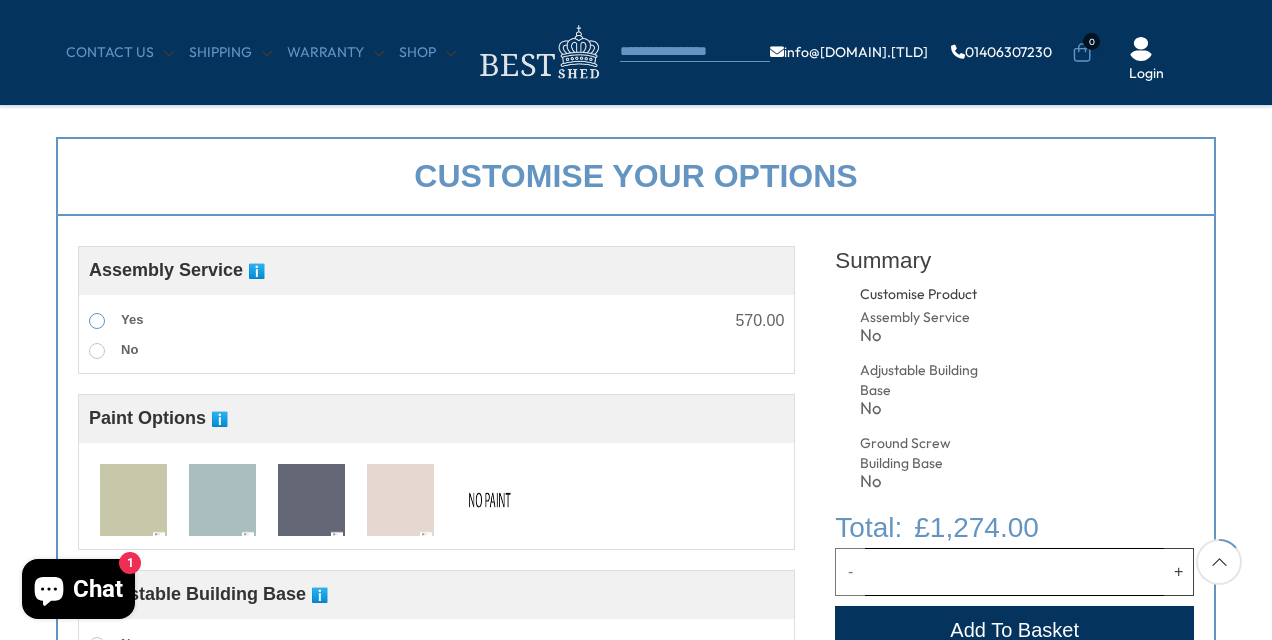 click at bounding box center (97, 321) 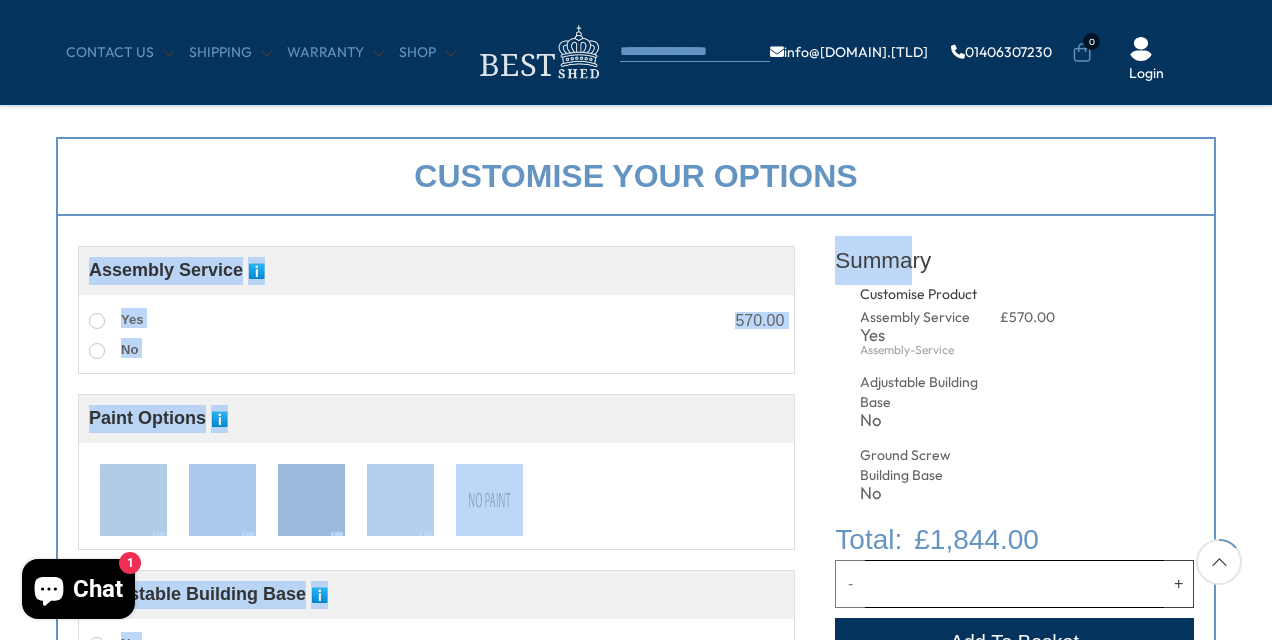 drag, startPoint x: 916, startPoint y: 240, endPoint x: 924, endPoint y: 175, distance: 65.490456 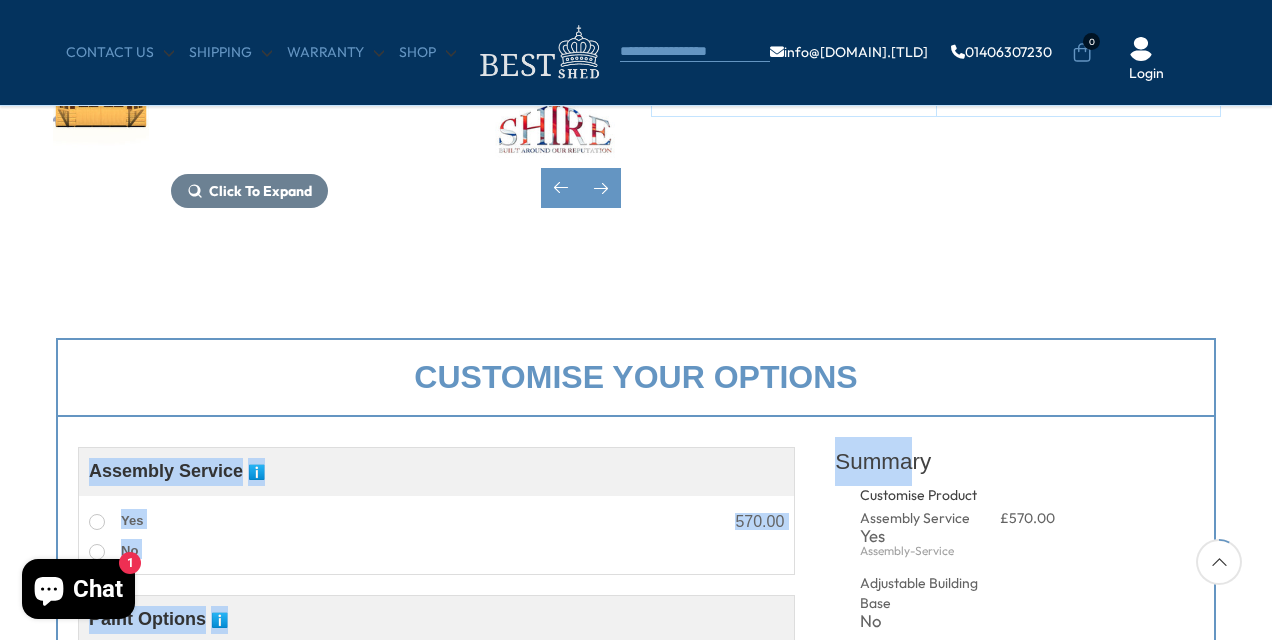 scroll, scrollTop: 530, scrollLeft: 0, axis: vertical 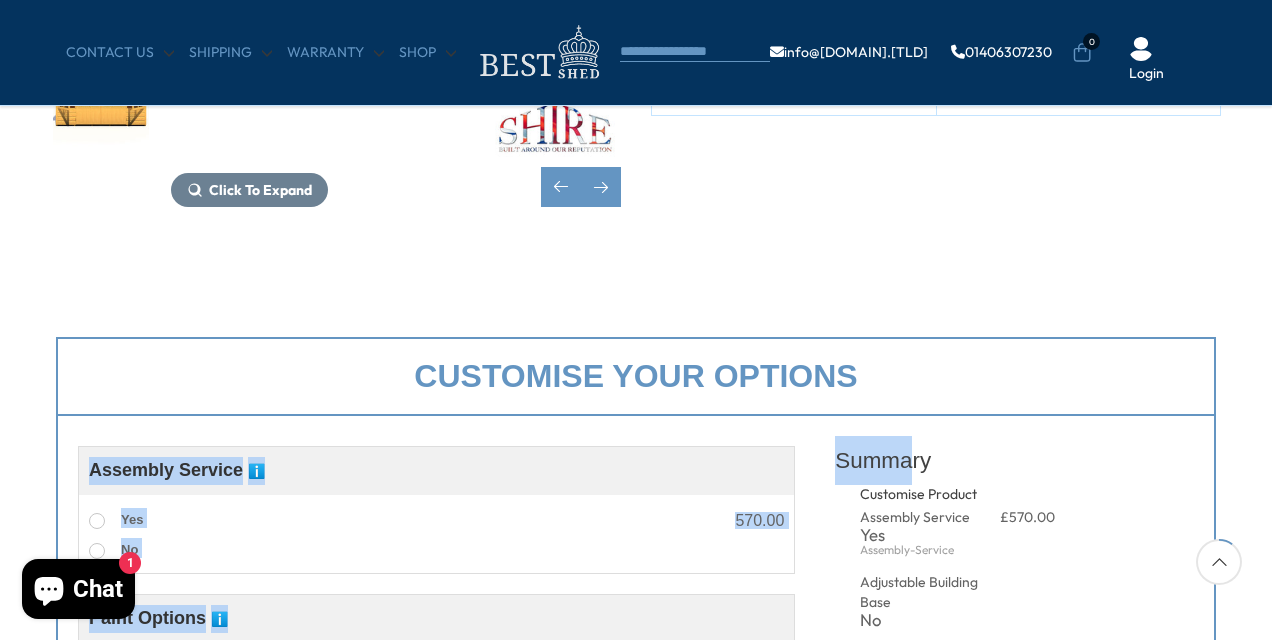 click on "Customise your options" at bounding box center [636, 376] 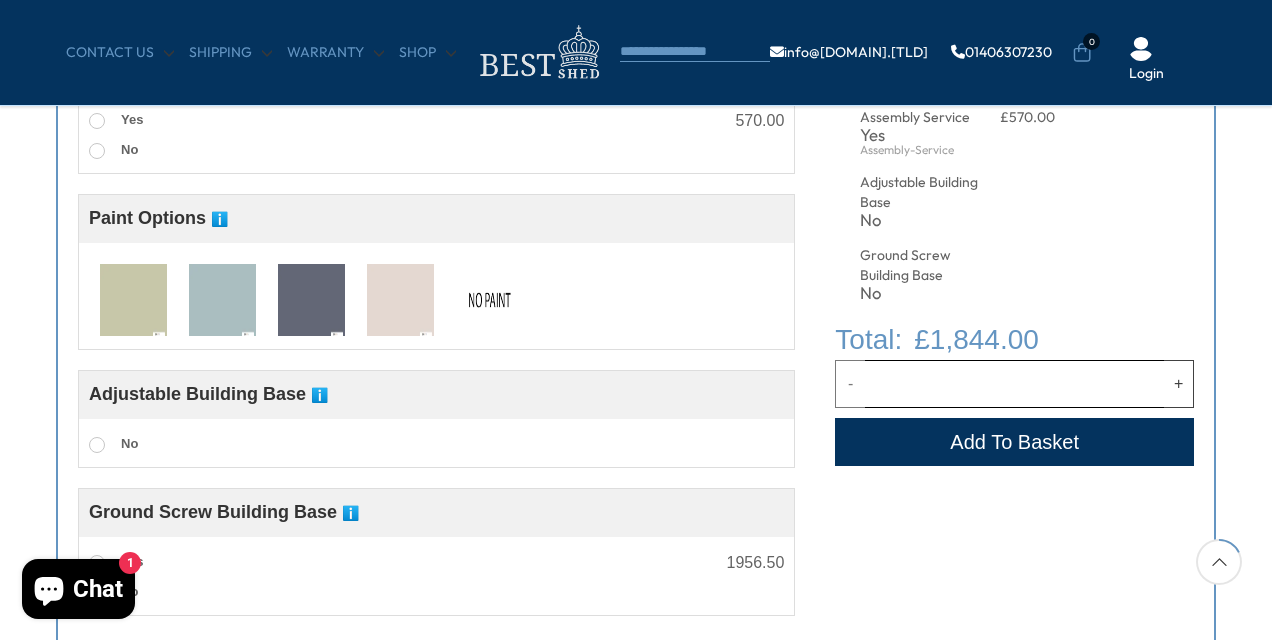scroll, scrollTop: 1030, scrollLeft: 0, axis: vertical 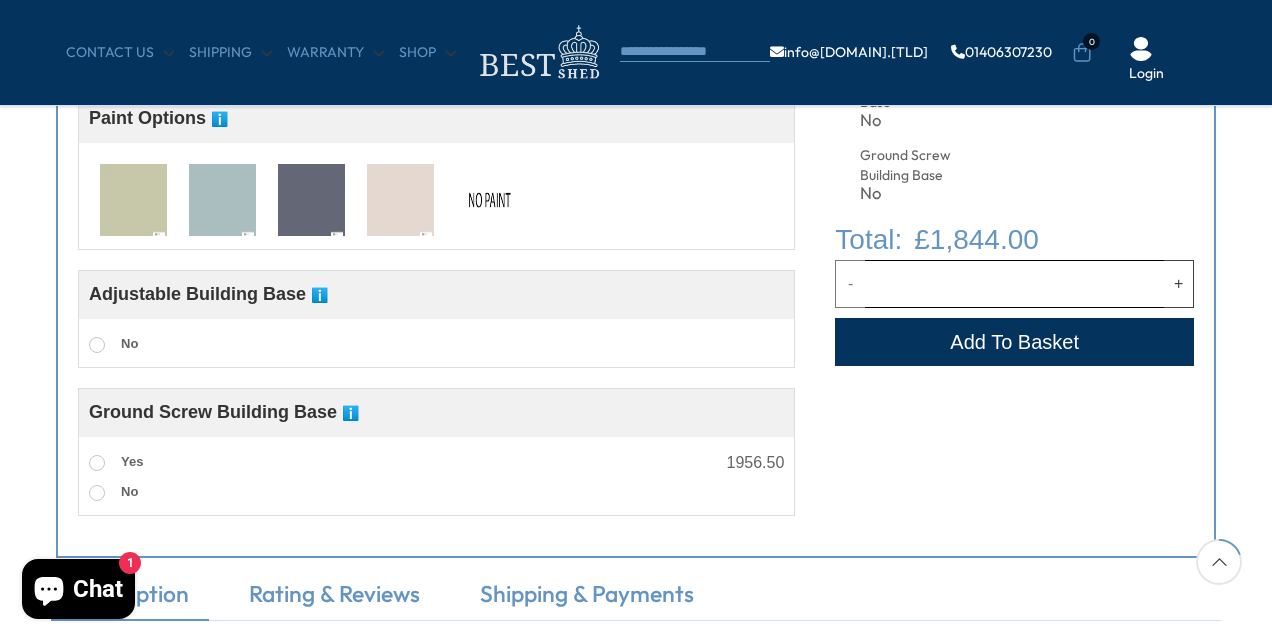 click on "ℹ️" at bounding box center [319, 295] 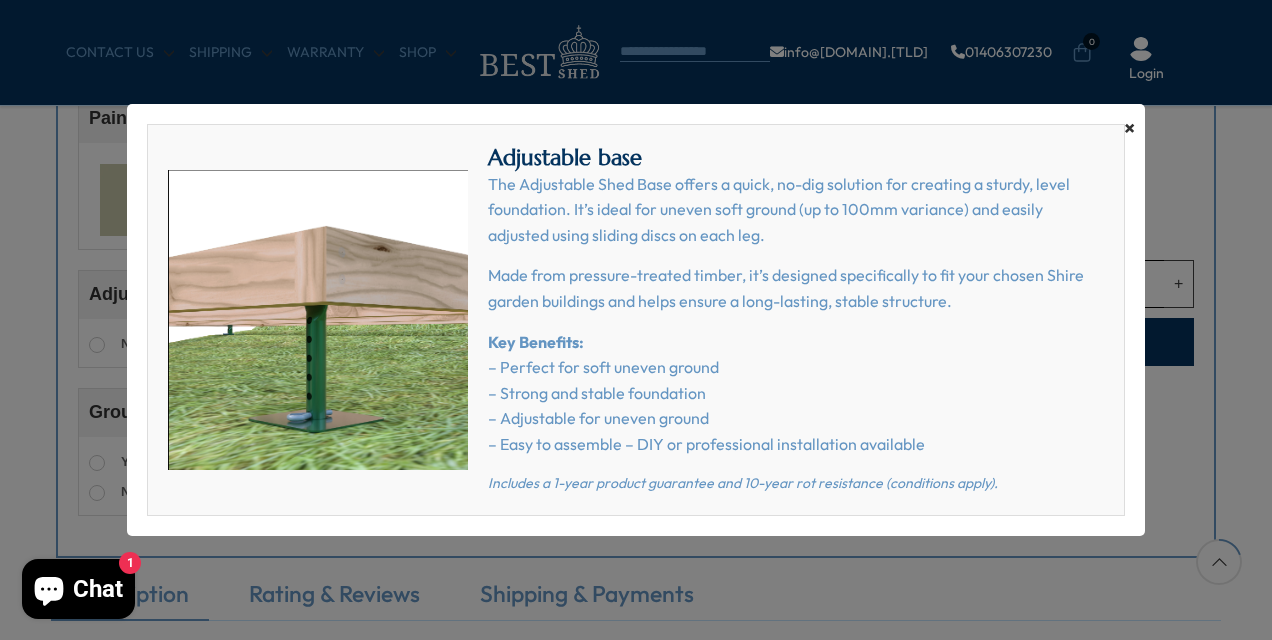 click on "×" at bounding box center (1129, 128) 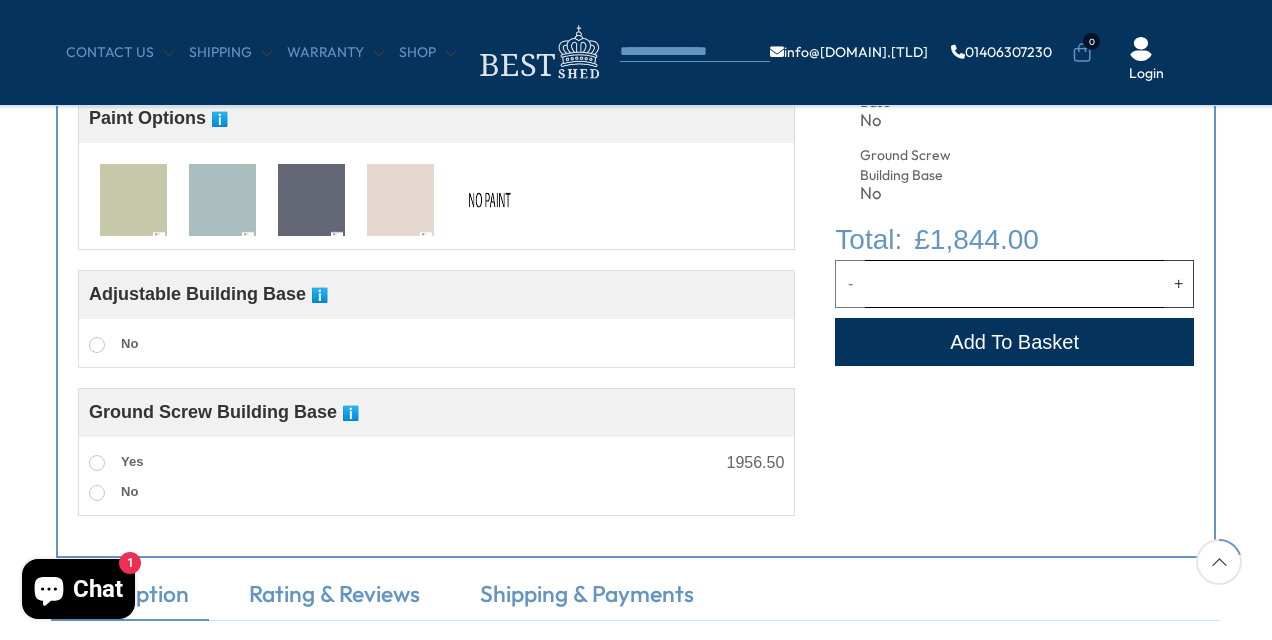 click on "ℹ️" at bounding box center [350, 413] 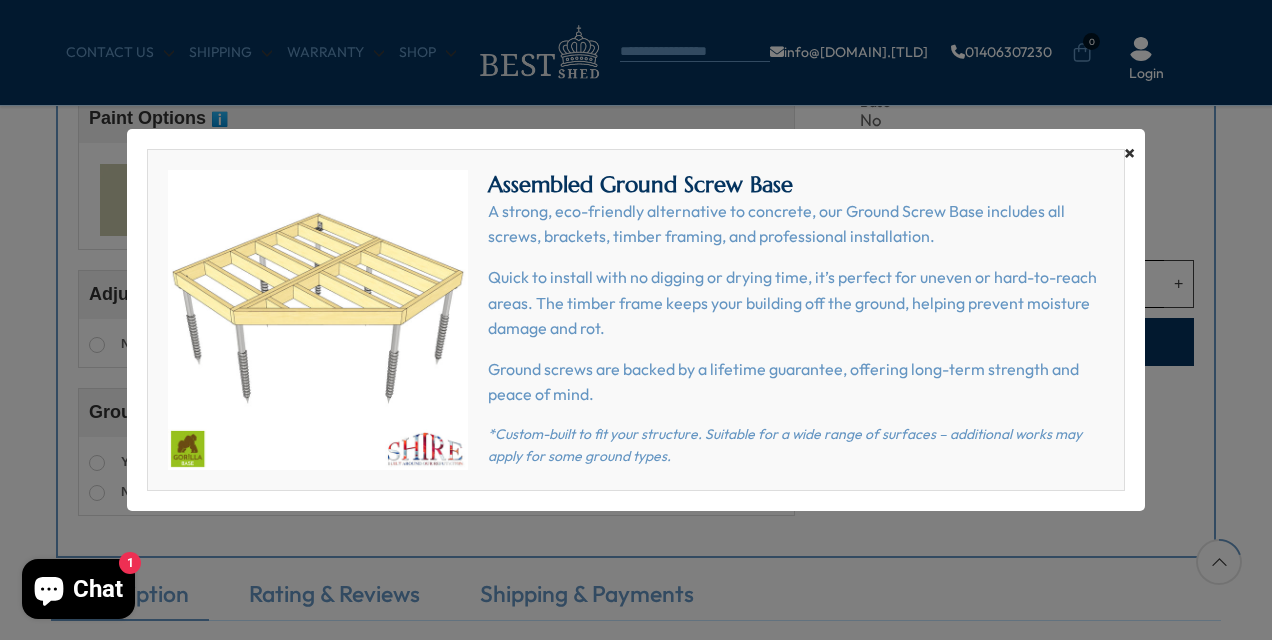 click on "×" at bounding box center (1129, 153) 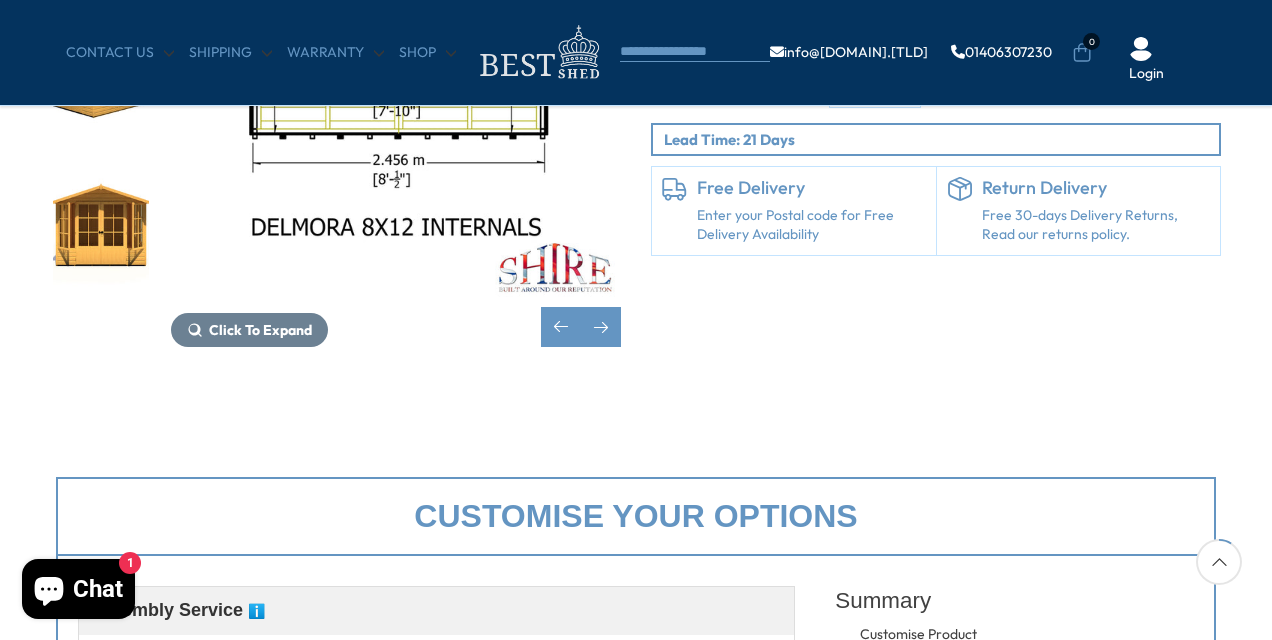 scroll, scrollTop: 630, scrollLeft: 0, axis: vertical 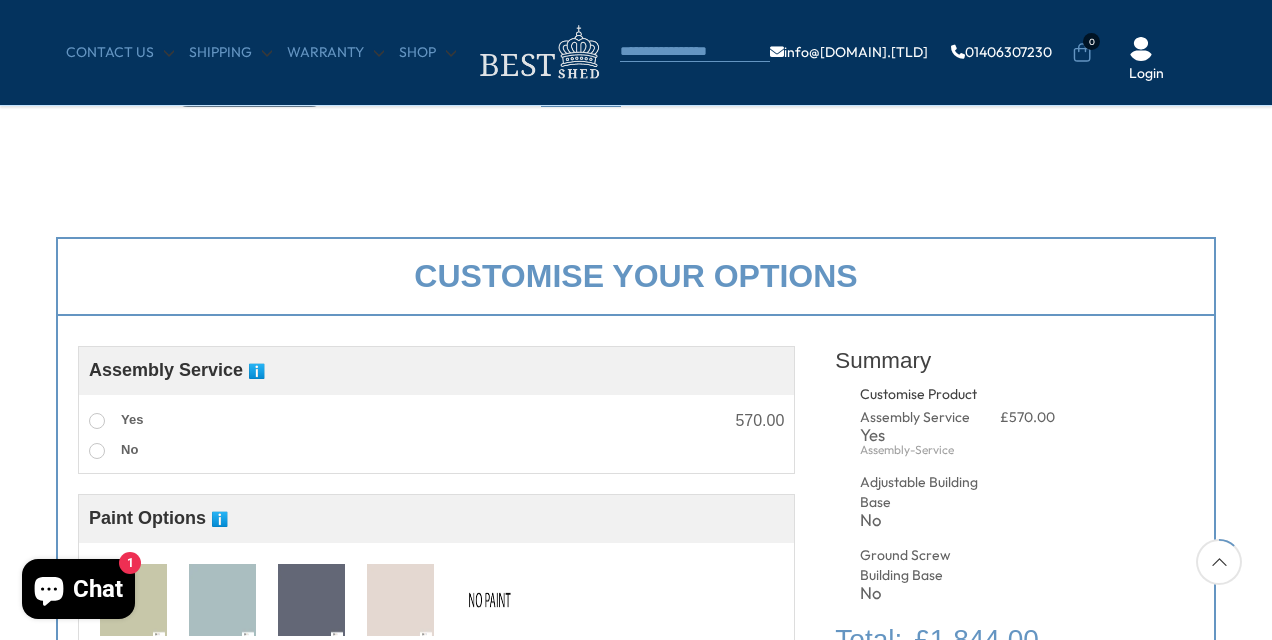 click on "ℹ️" at bounding box center (256, 371) 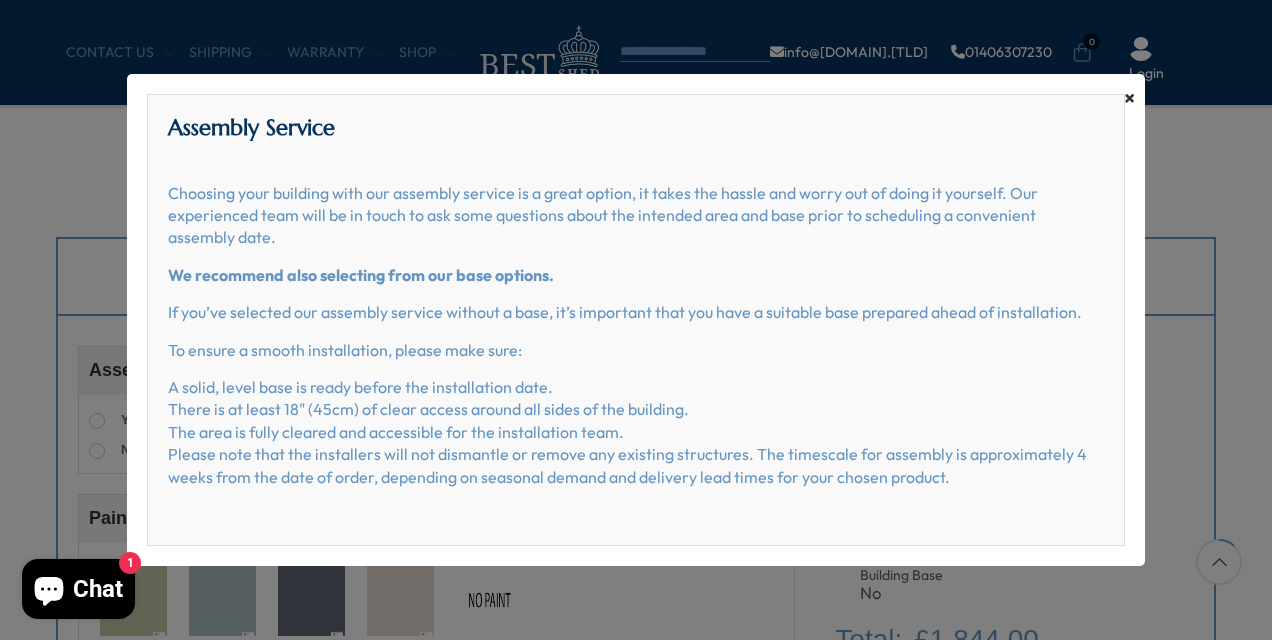 click on "×" at bounding box center [1129, 98] 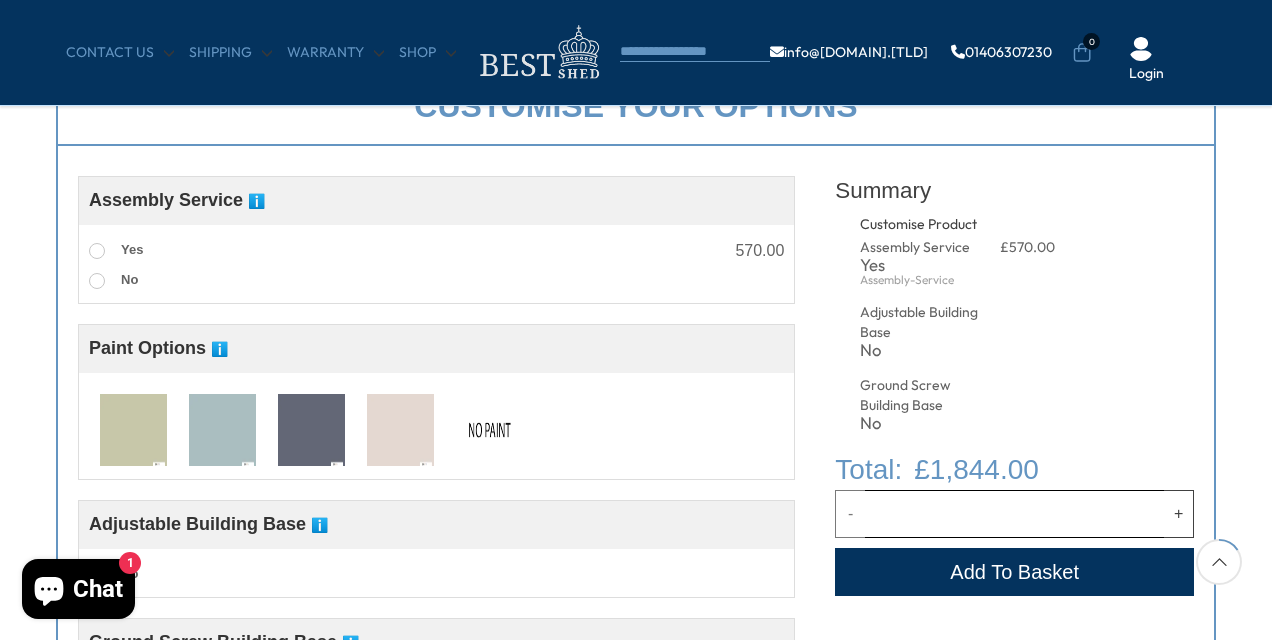 scroll, scrollTop: 830, scrollLeft: 0, axis: vertical 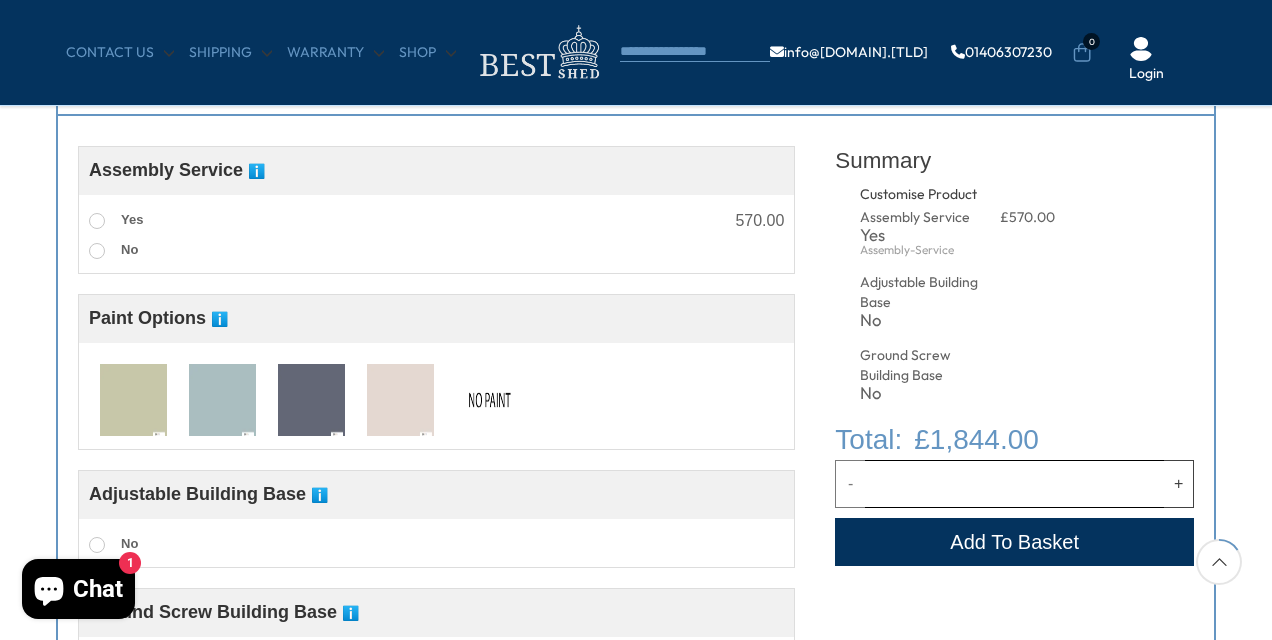 click at bounding box center [311, 401] 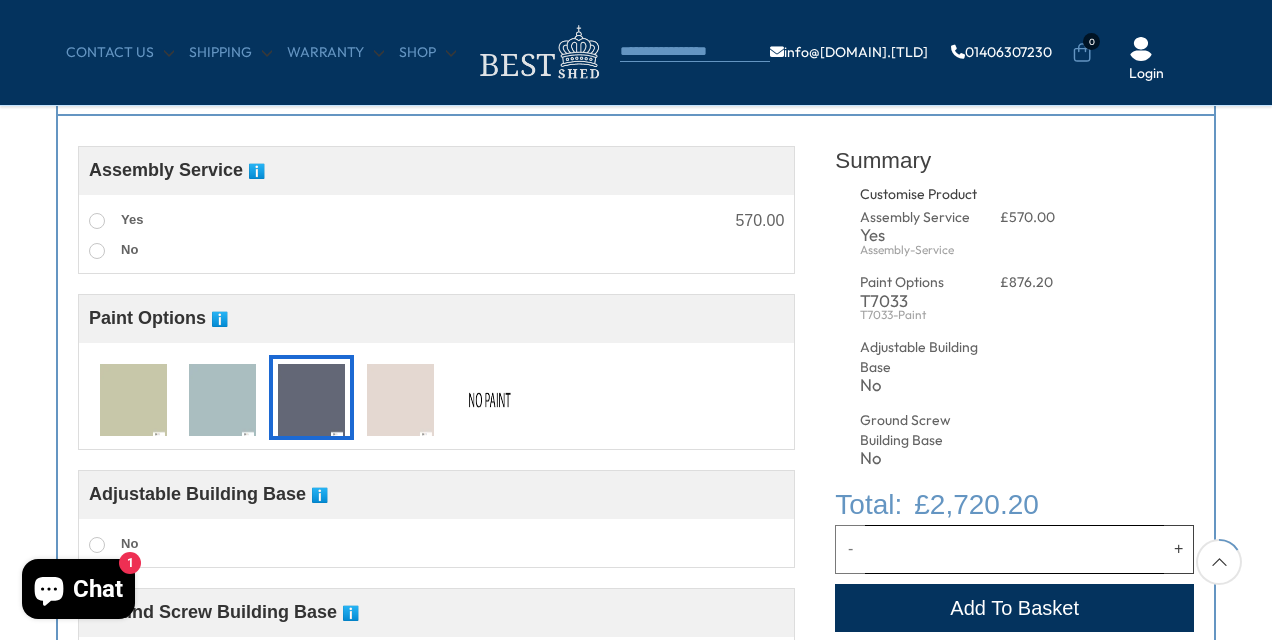 click at bounding box center [489, 401] 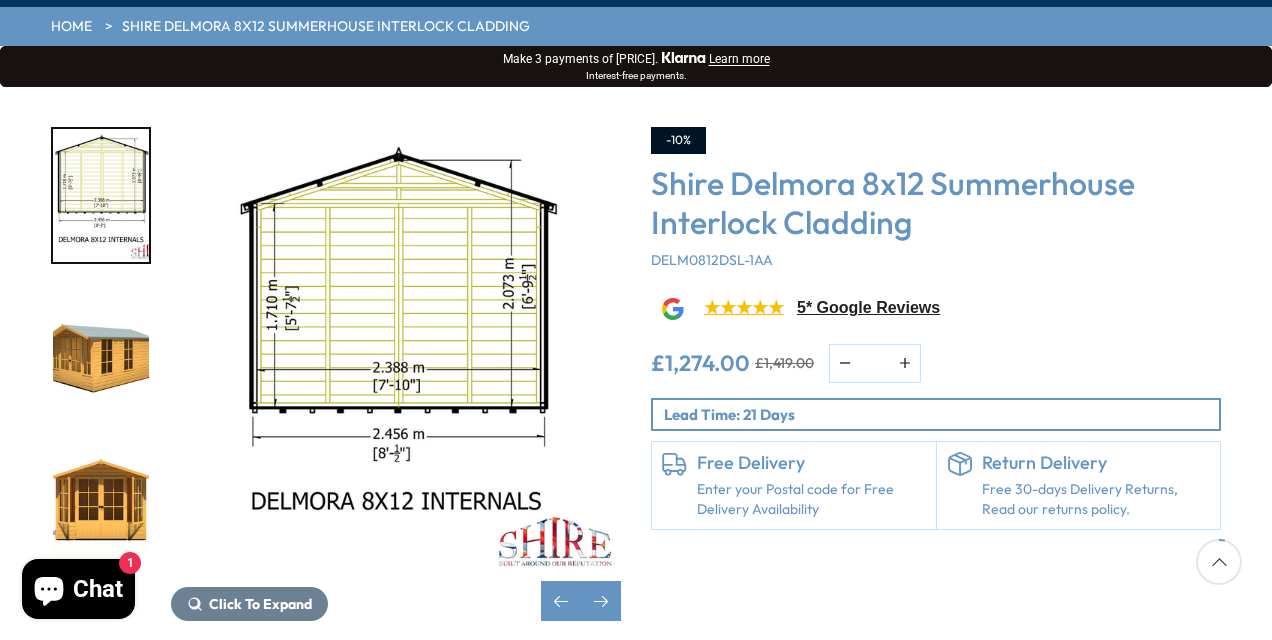 scroll, scrollTop: 230, scrollLeft: 0, axis: vertical 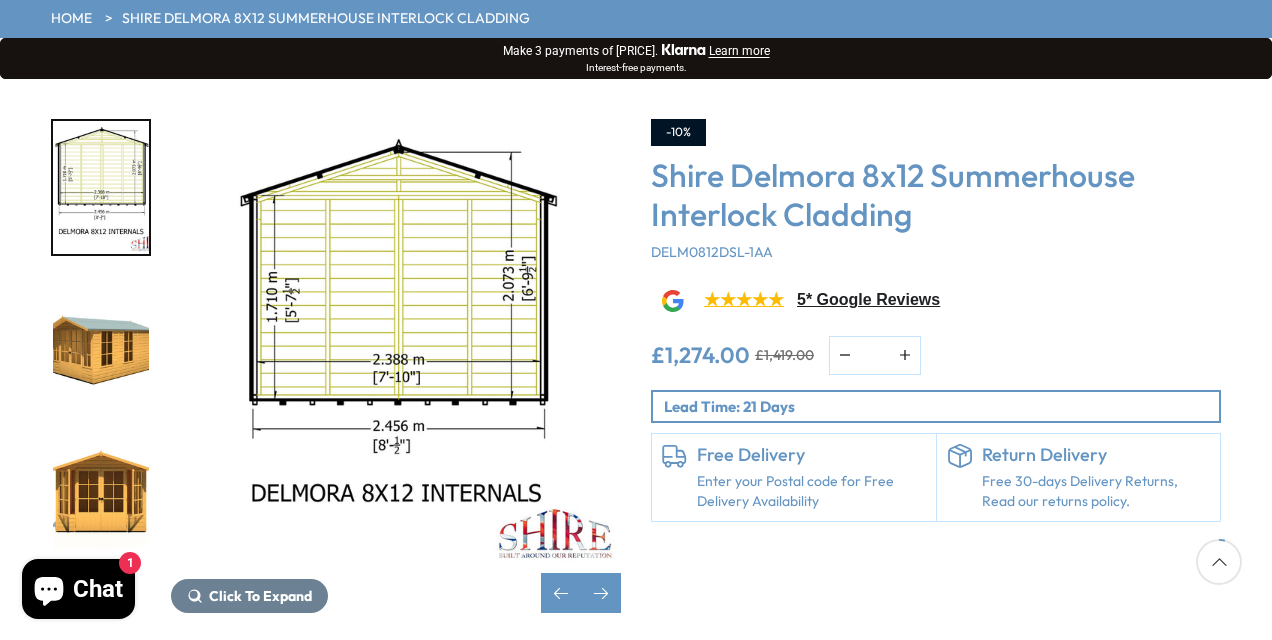 click at bounding box center (101, 344) 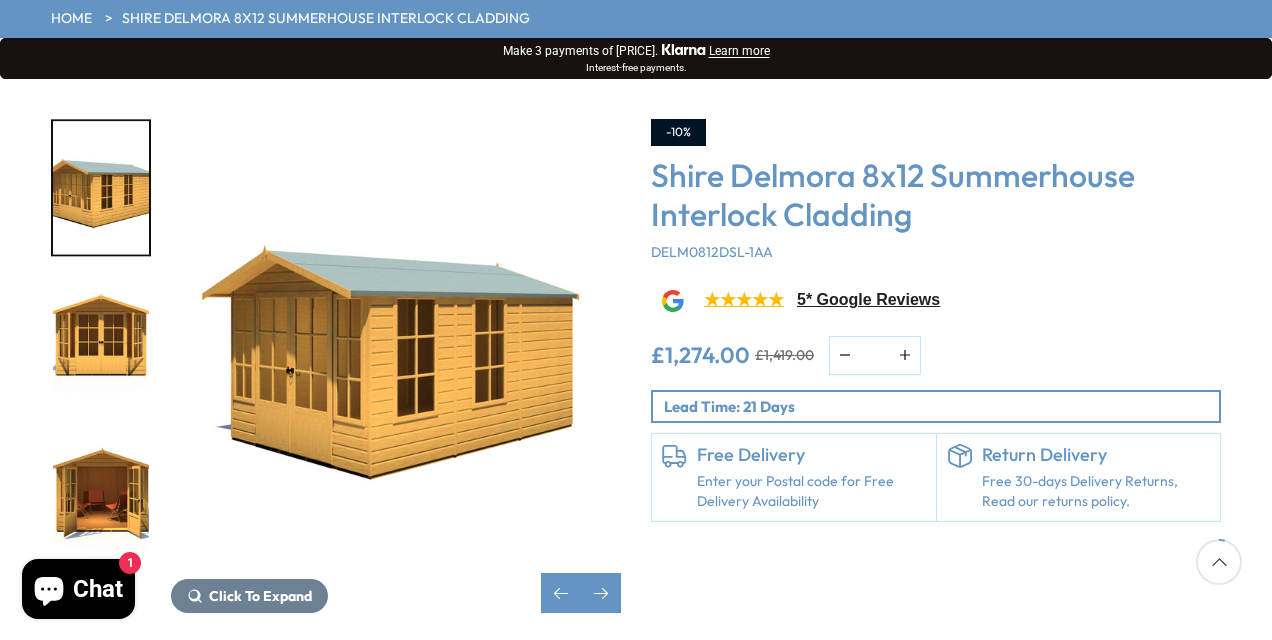 click at bounding box center (101, 344) 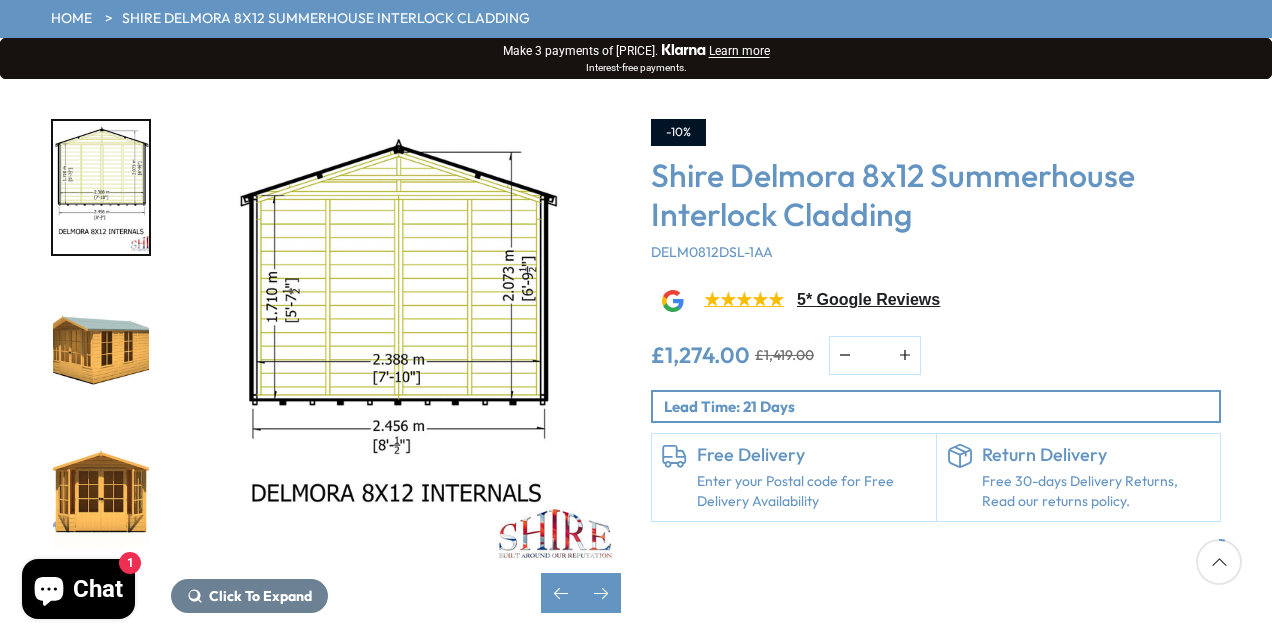 click at bounding box center [101, 344] 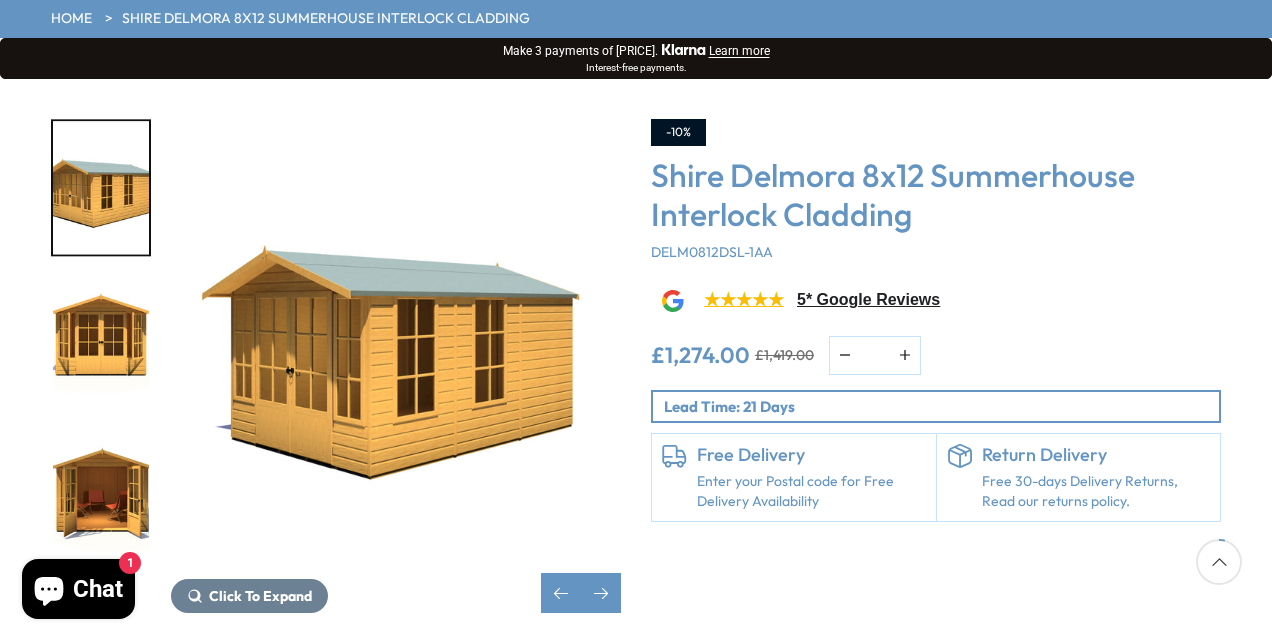 click at bounding box center [101, 344] 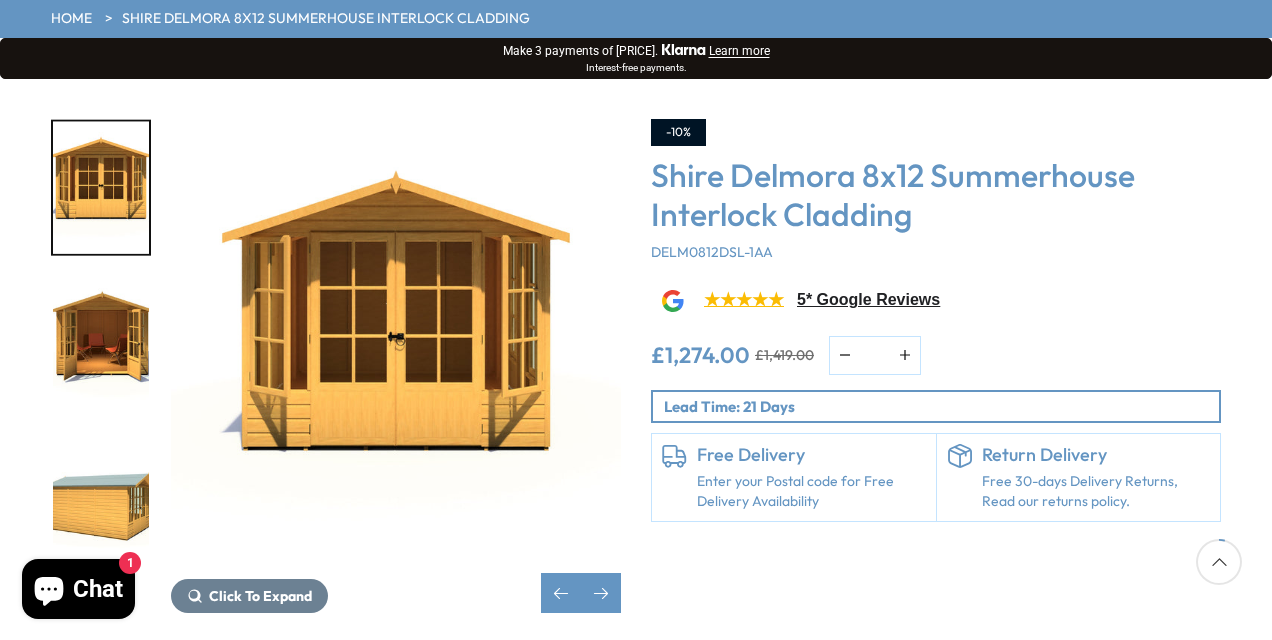 click at bounding box center [101, 344] 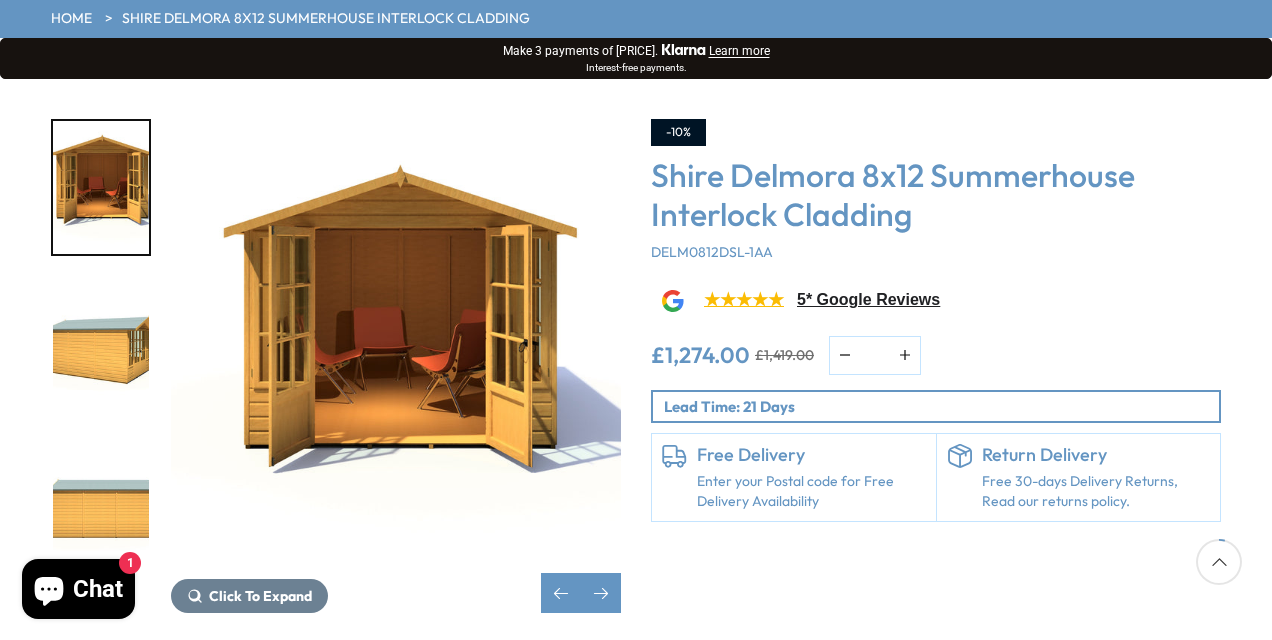 click at bounding box center (101, 344) 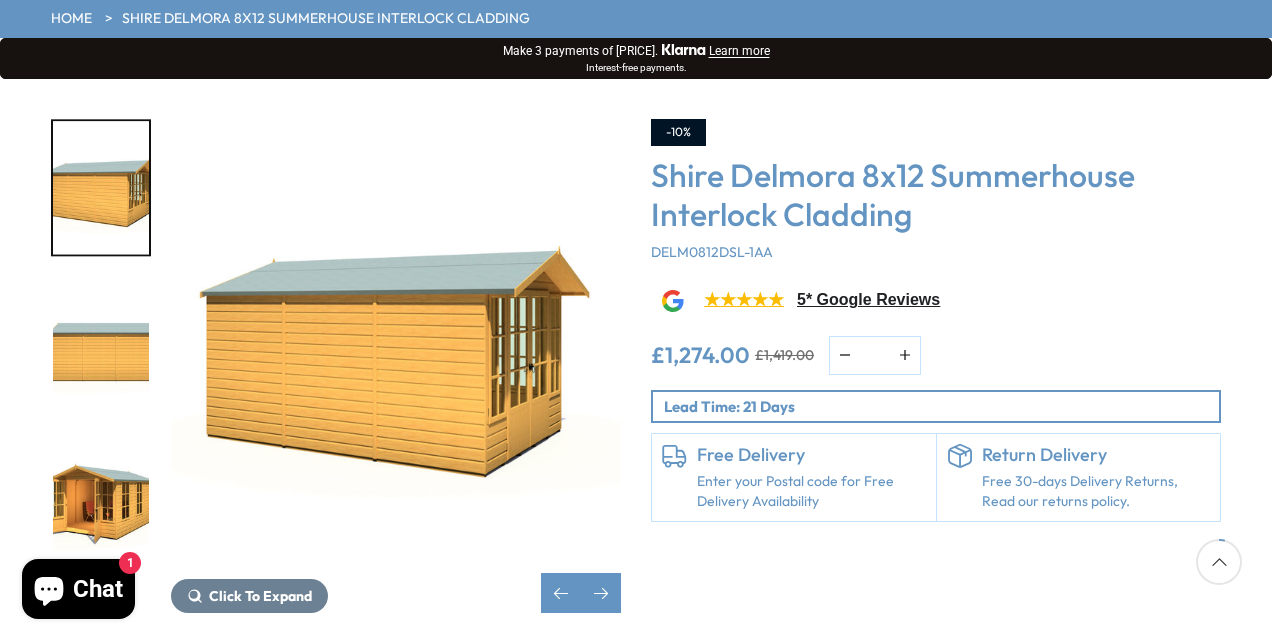 click at bounding box center (101, 501) 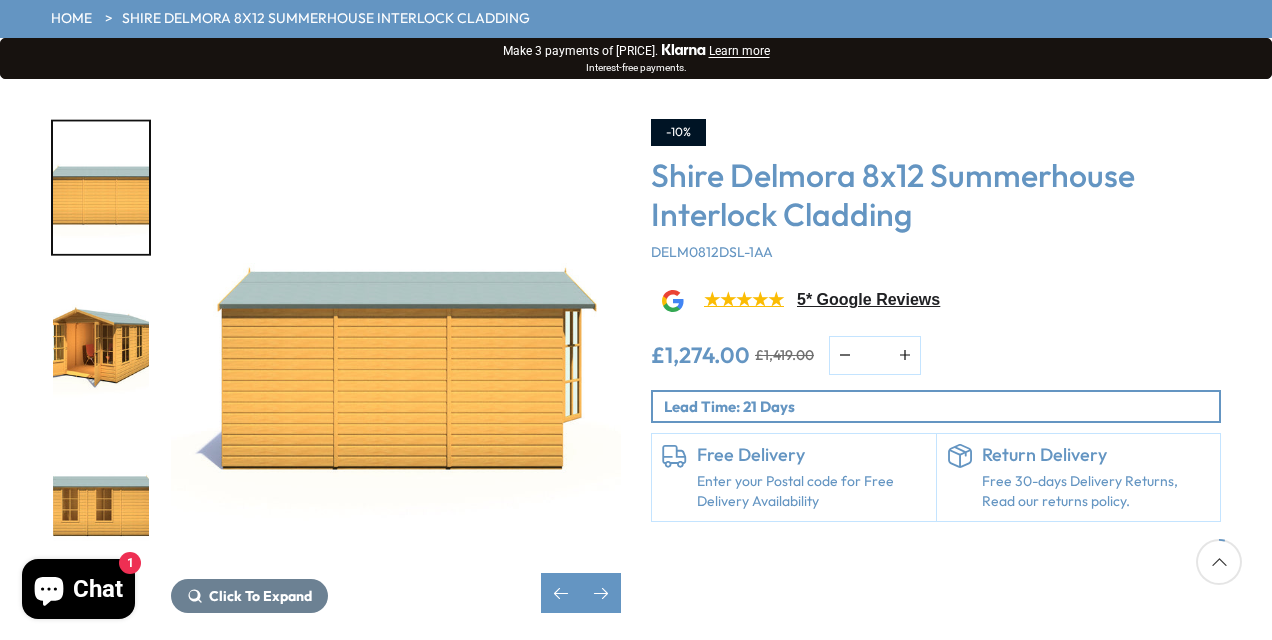 click at bounding box center [101, 501] 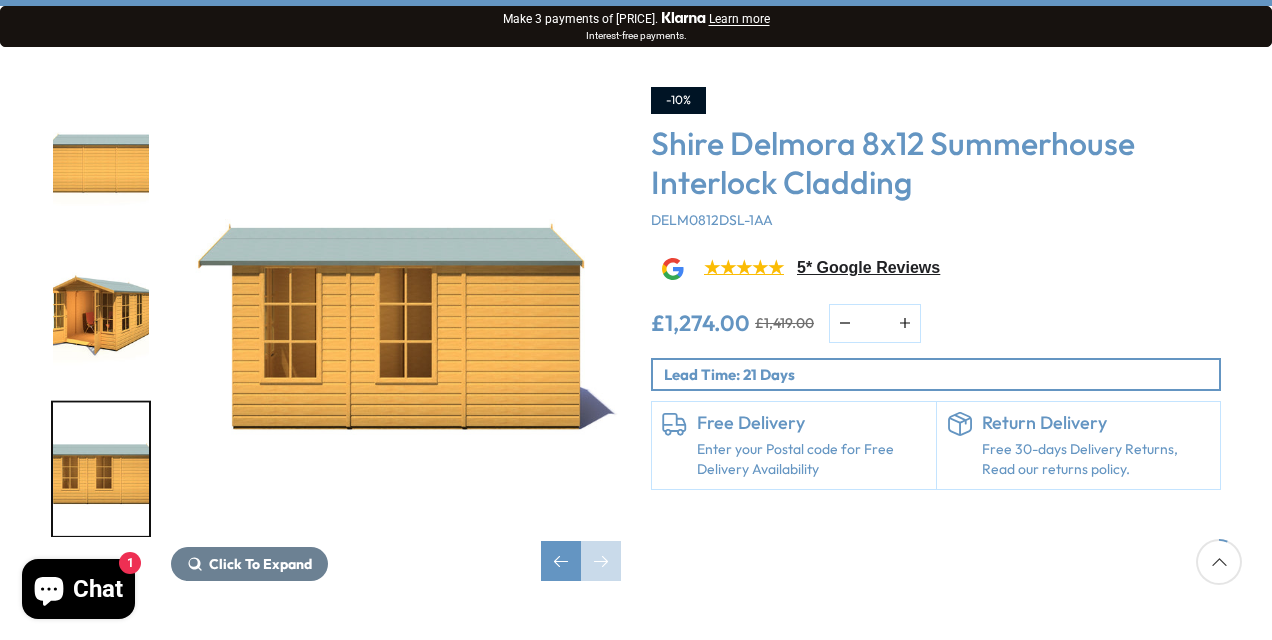scroll, scrollTop: 230, scrollLeft: 0, axis: vertical 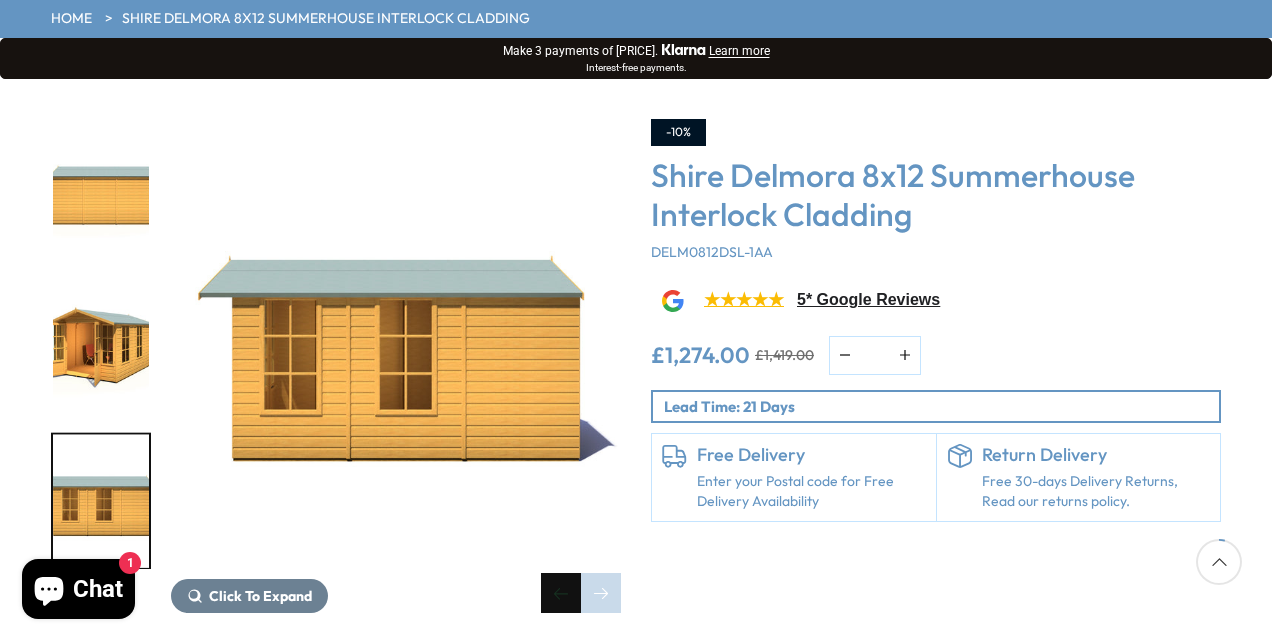 click at bounding box center [561, 593] 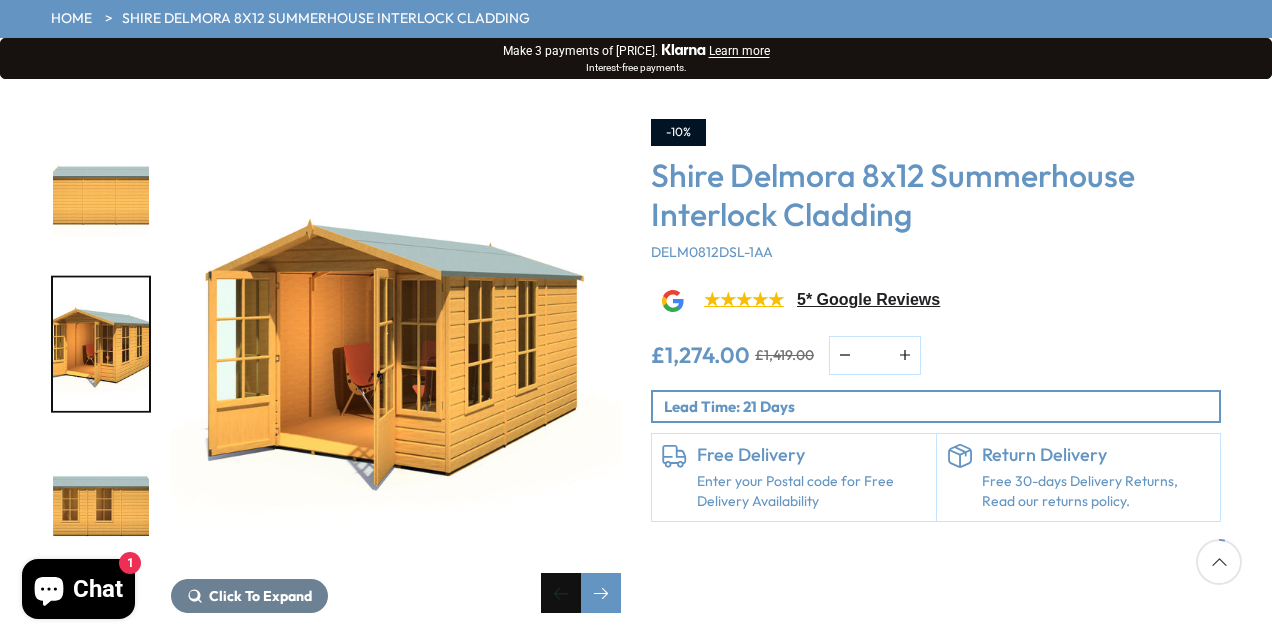 click at bounding box center (561, 593) 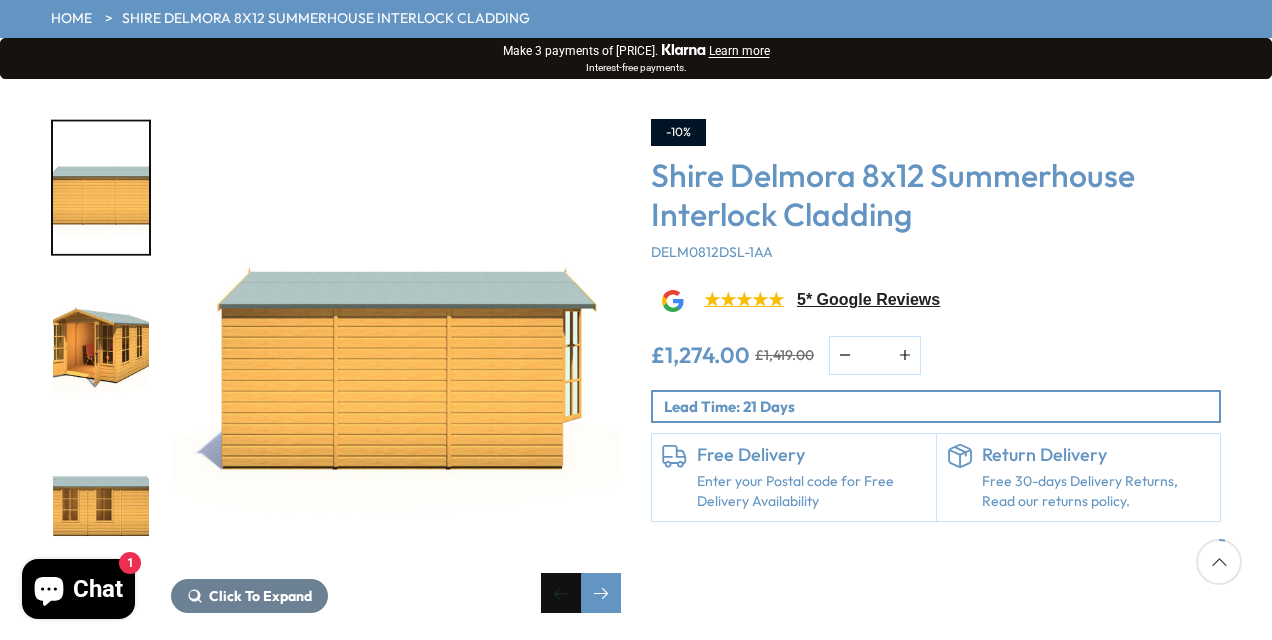 click at bounding box center (561, 593) 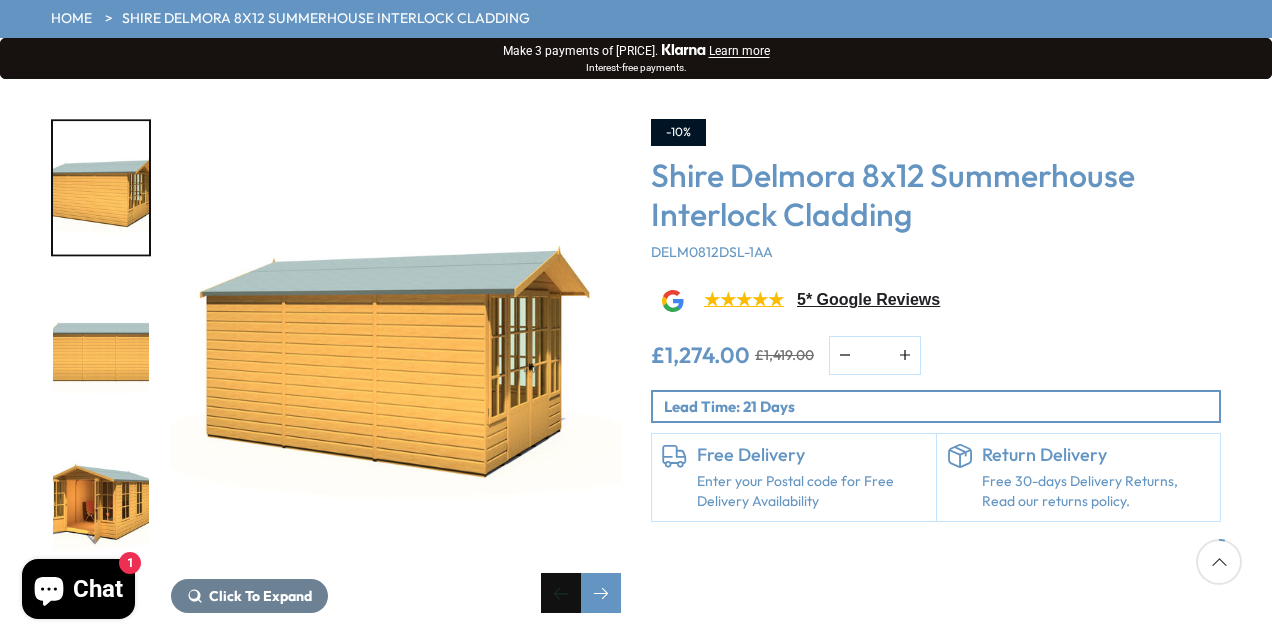 click at bounding box center [561, 593] 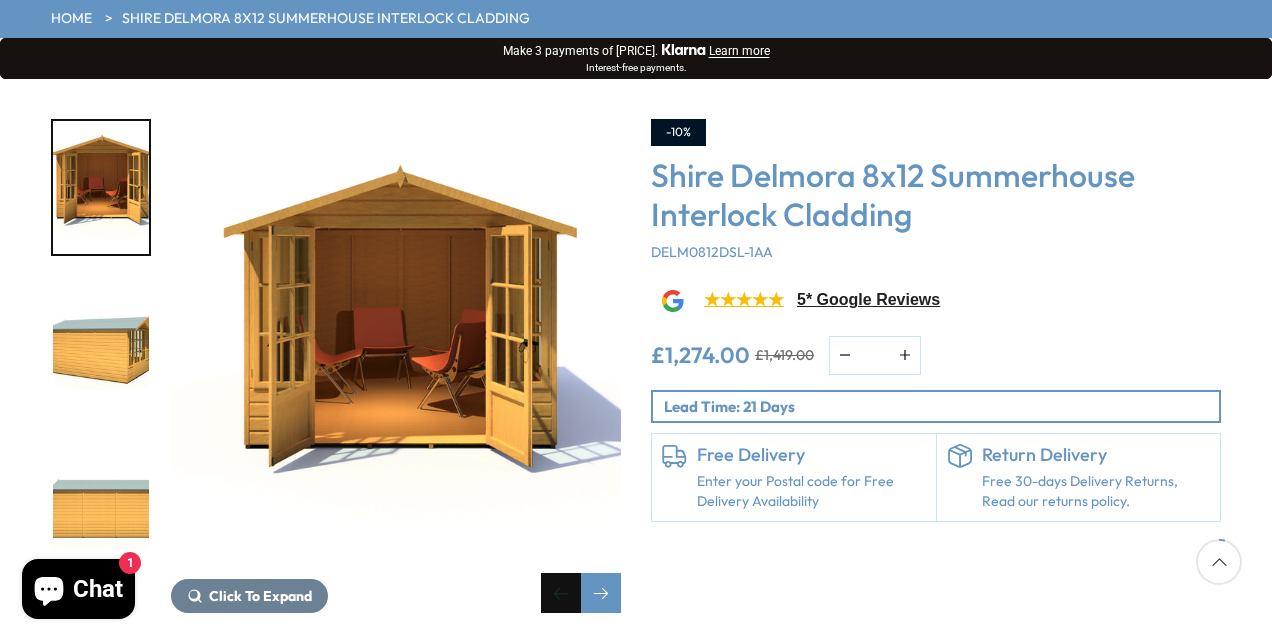click at bounding box center [561, 593] 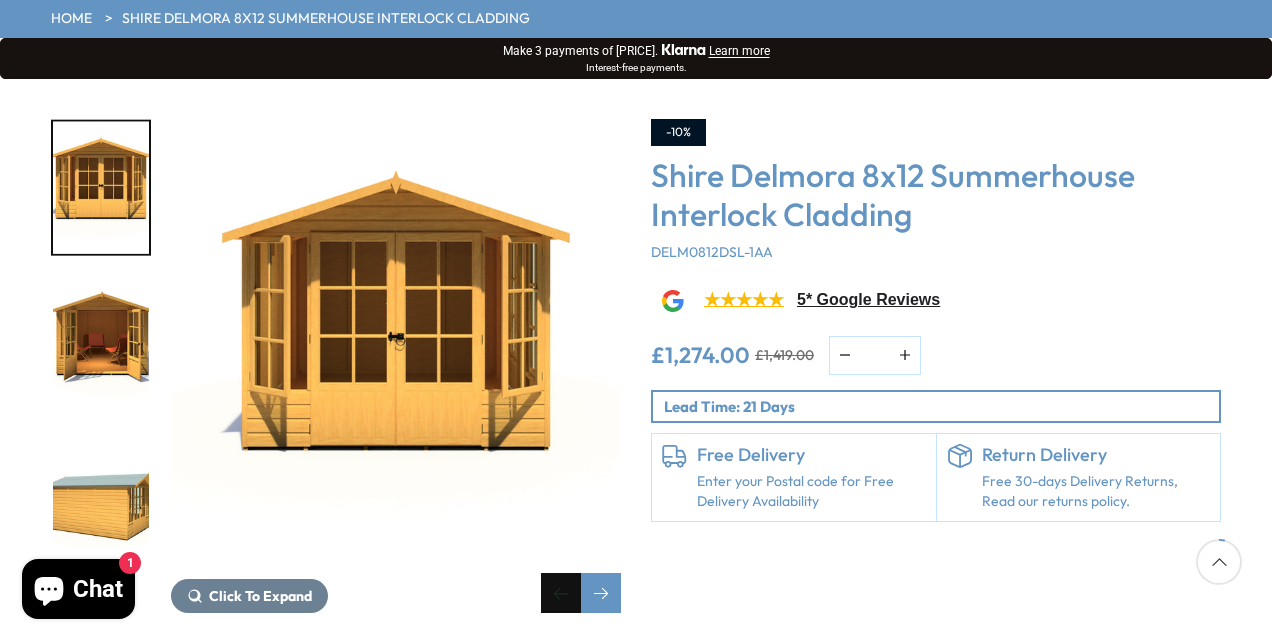 click at bounding box center (561, 593) 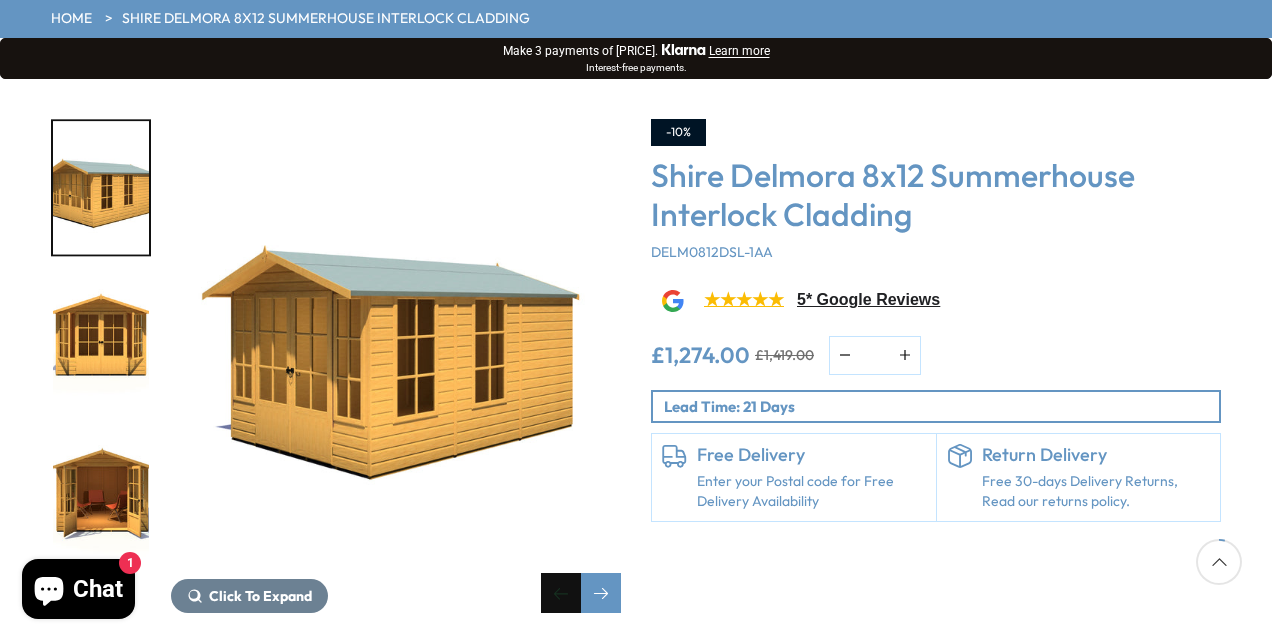 click at bounding box center (561, 593) 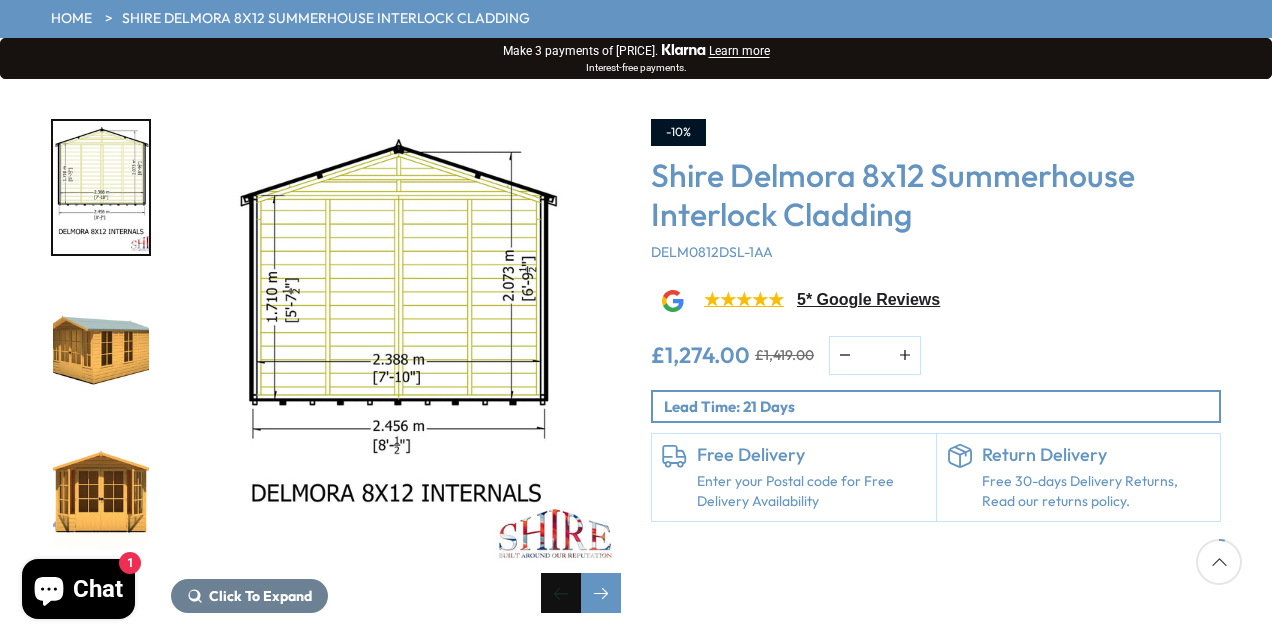 click at bounding box center [561, 593] 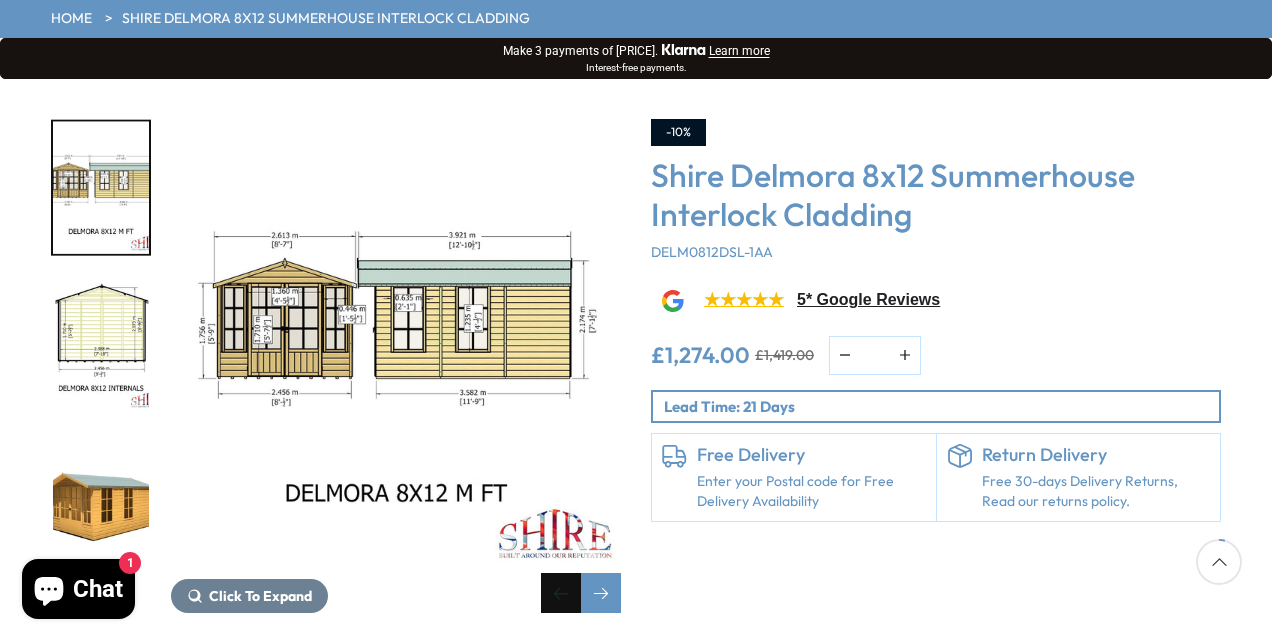 click at bounding box center [561, 593] 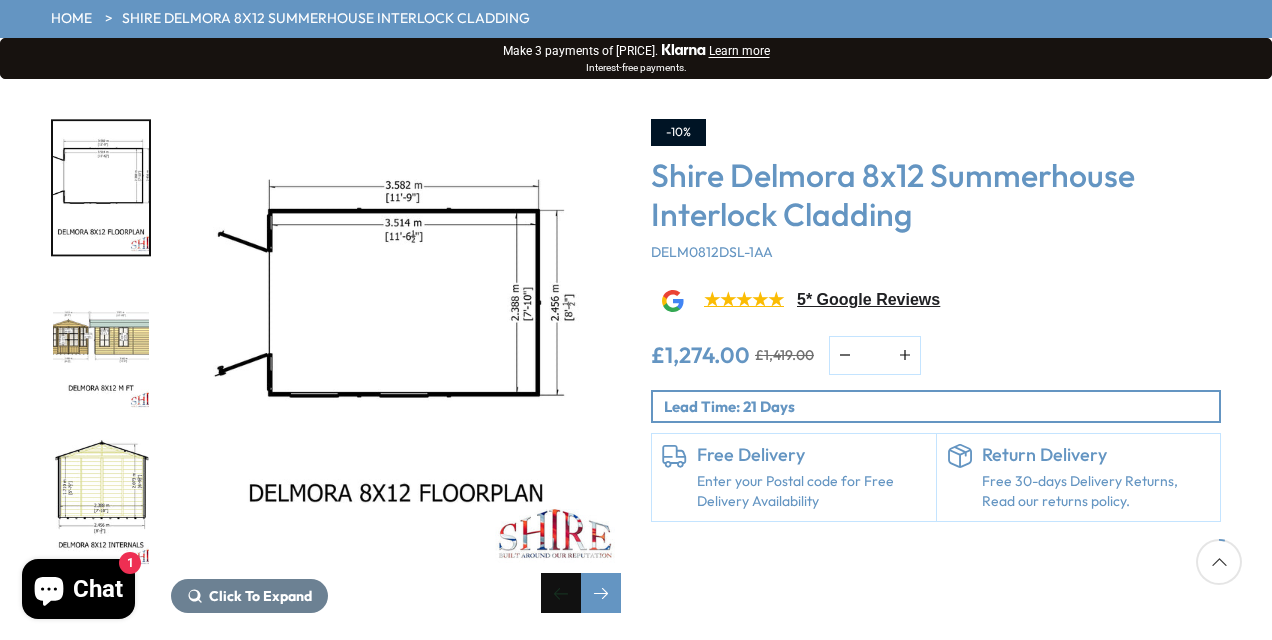 click at bounding box center (561, 593) 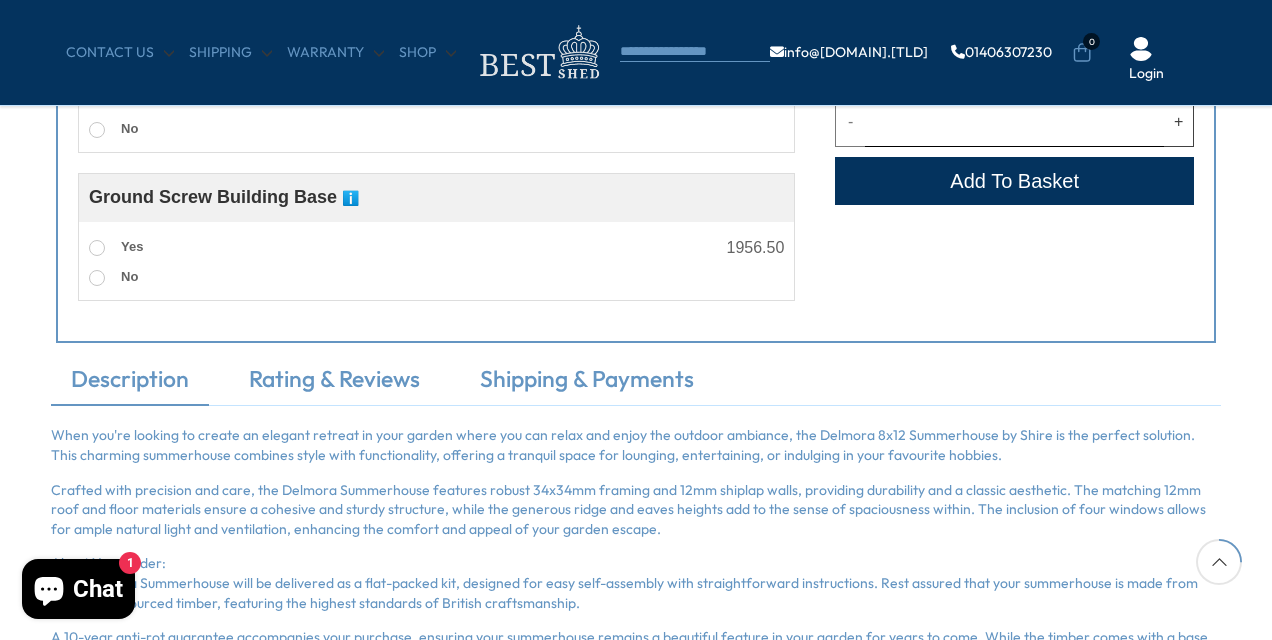 scroll, scrollTop: 1330, scrollLeft: 0, axis: vertical 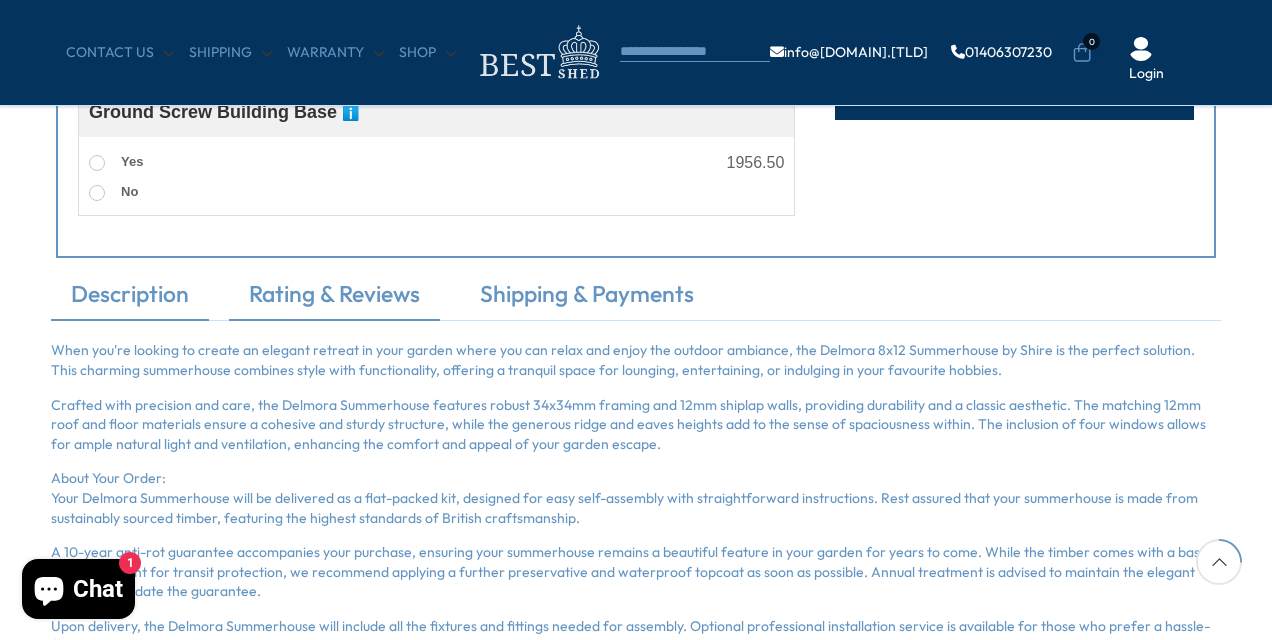 click on "Rating & Reviews" at bounding box center [334, 299] 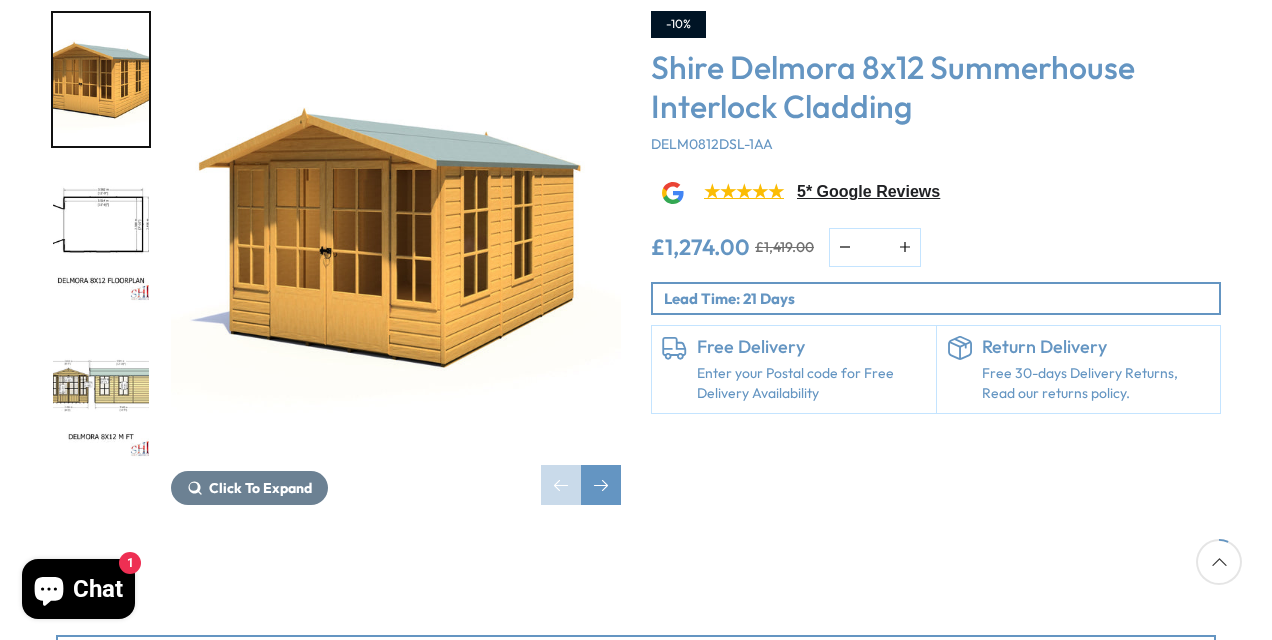 scroll, scrollTop: 330, scrollLeft: 0, axis: vertical 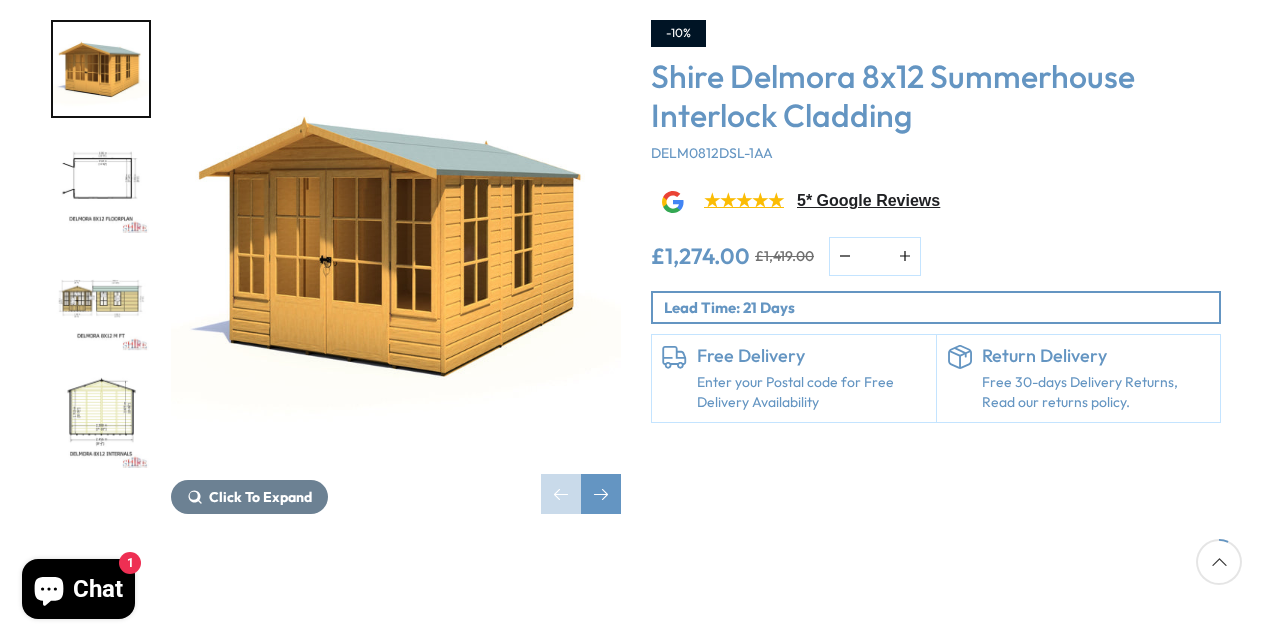 click at bounding box center [396, 245] 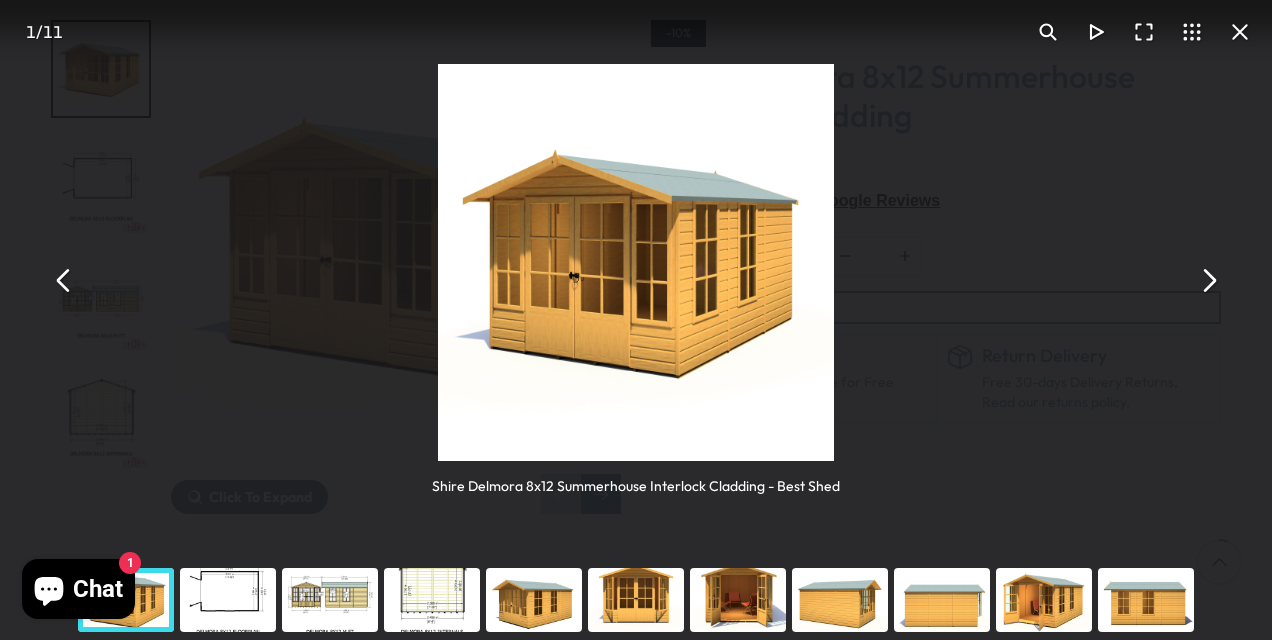 click at bounding box center [636, 262] 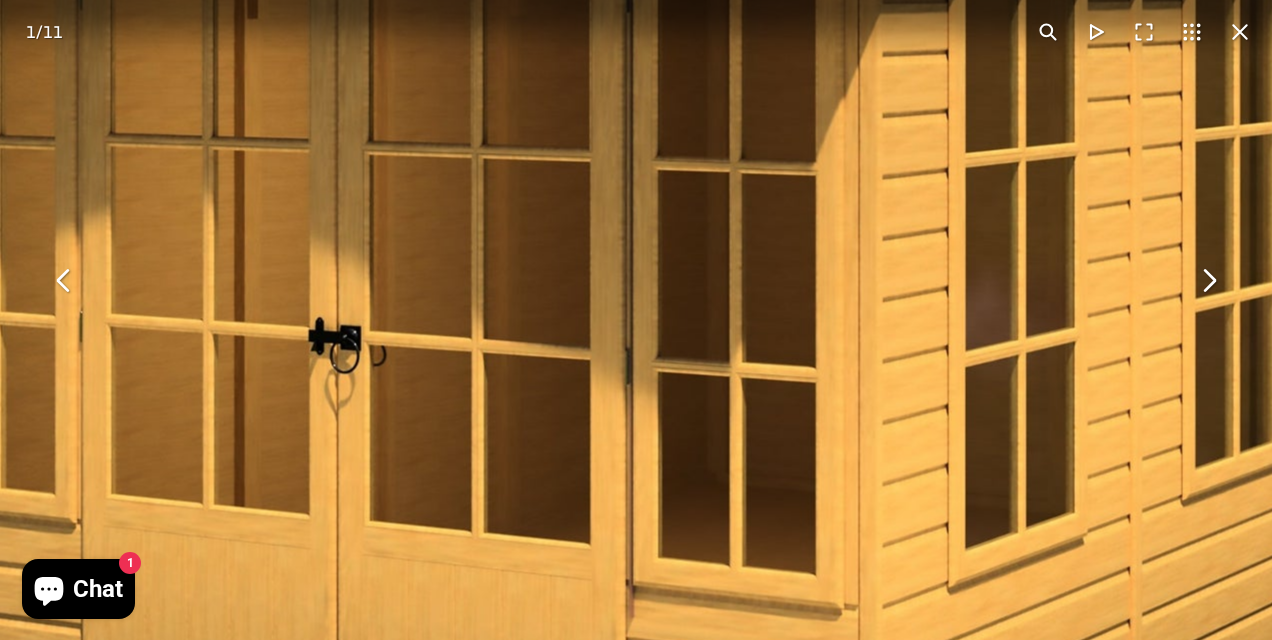 drag, startPoint x: 280, startPoint y: 520, endPoint x: 457, endPoint y: 635, distance: 211.07819 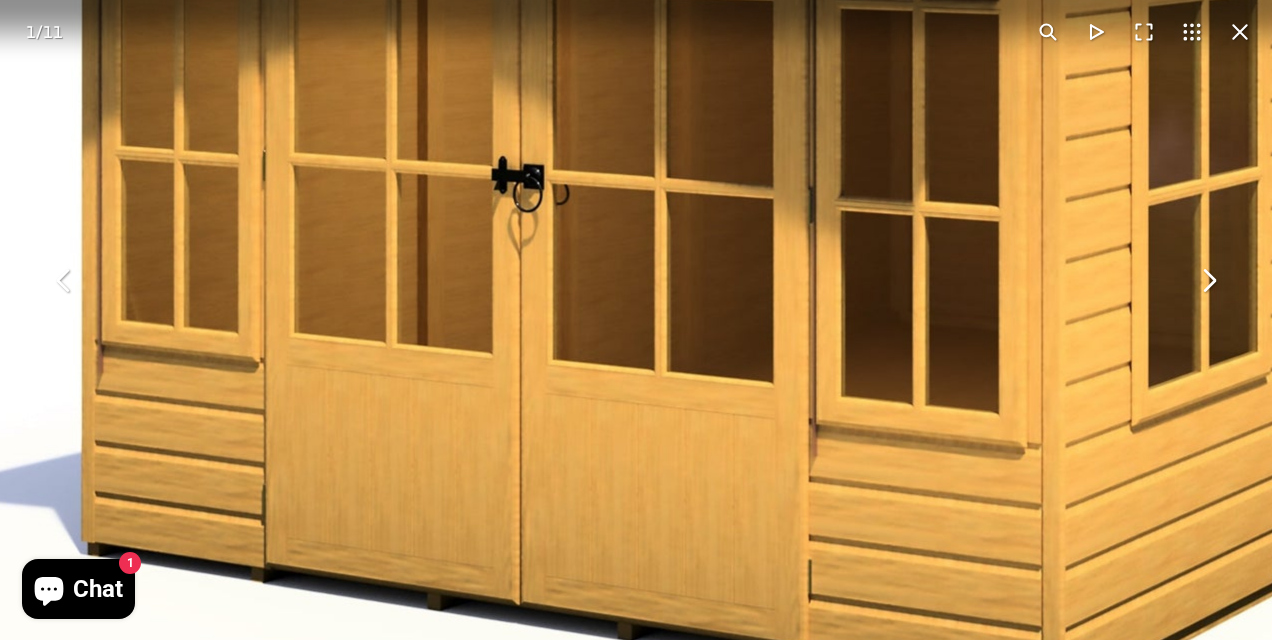 drag, startPoint x: 826, startPoint y: 294, endPoint x: 1016, endPoint y: 109, distance: 265.1886 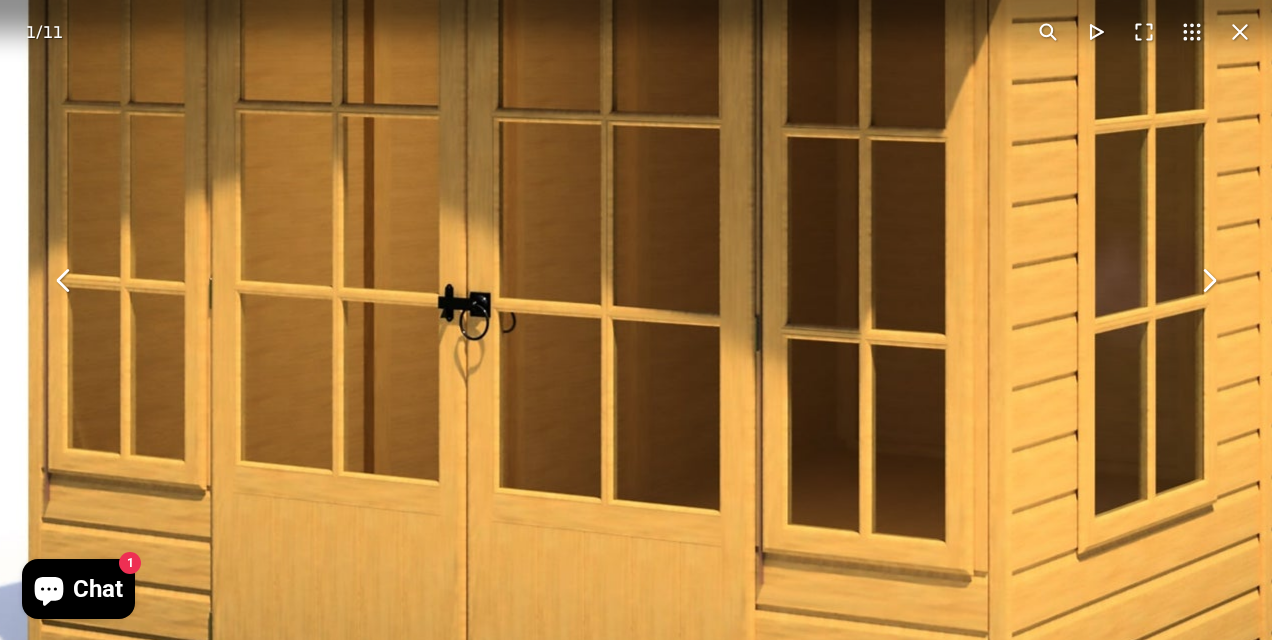 drag, startPoint x: 804, startPoint y: 380, endPoint x: 741, endPoint y: 542, distance: 173.81888 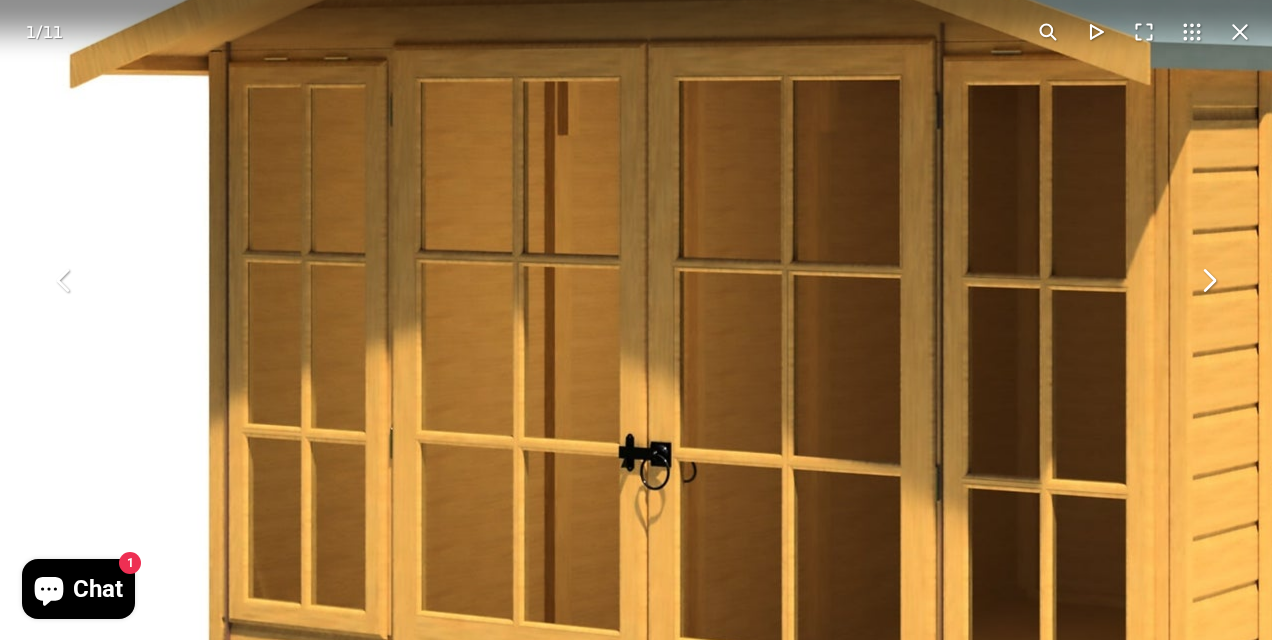 drag, startPoint x: 868, startPoint y: 105, endPoint x: 1052, endPoint y: 142, distance: 187.68324 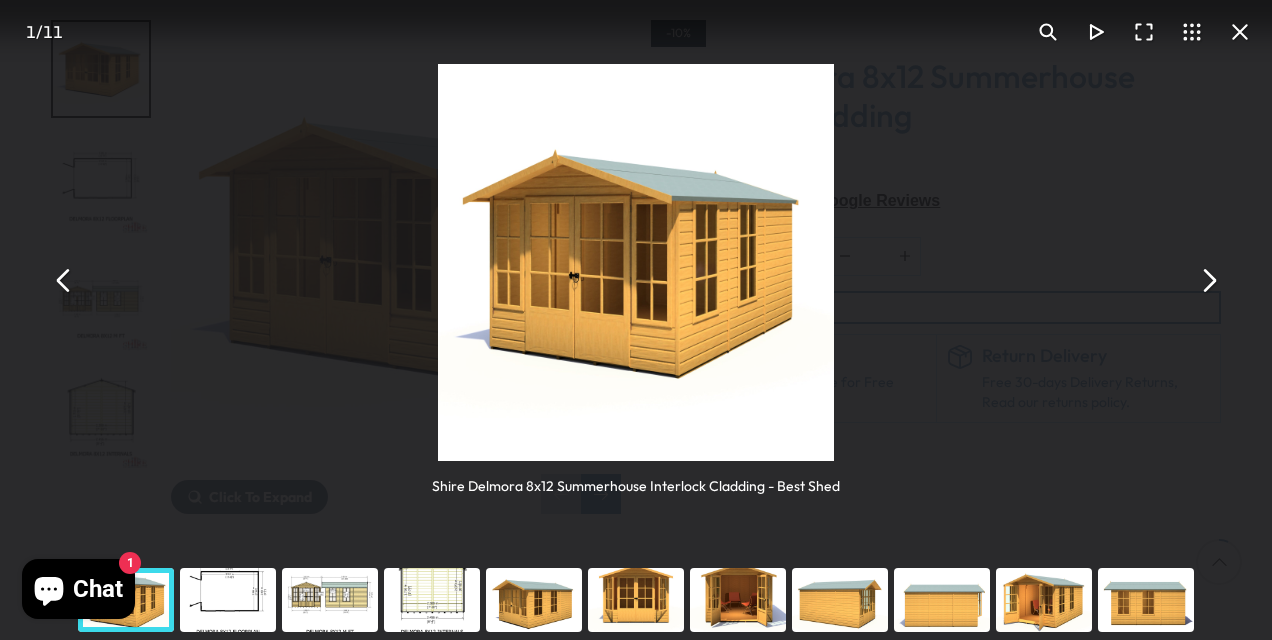 click at bounding box center [1240, 32] 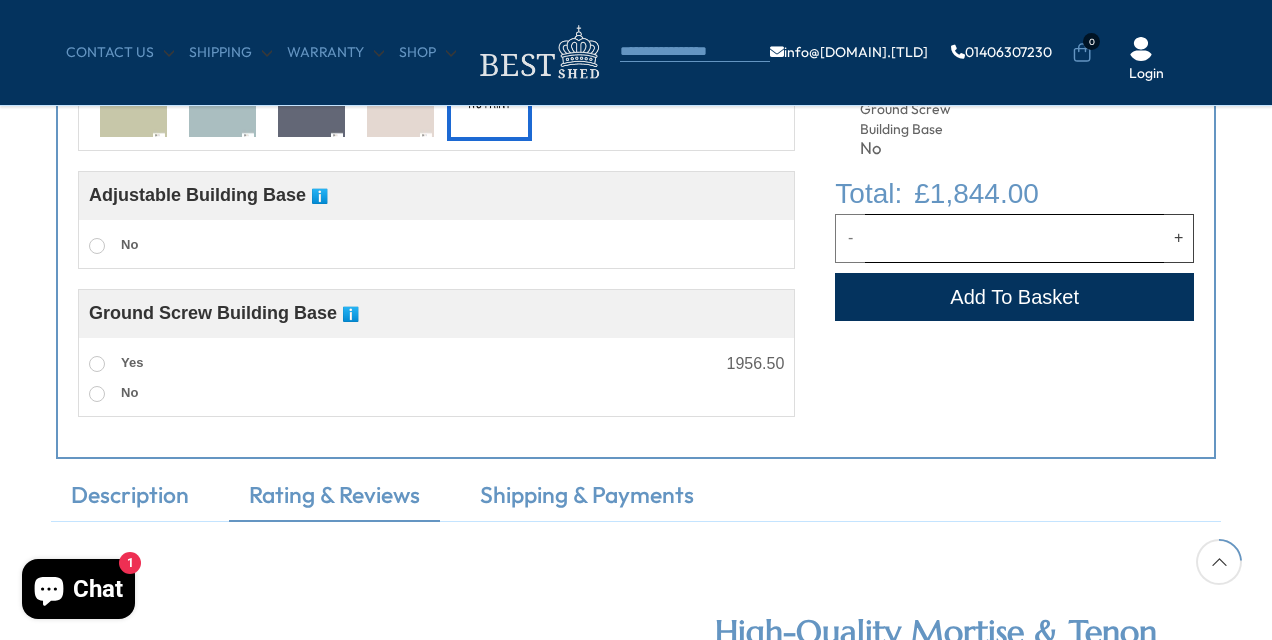scroll, scrollTop: 1229, scrollLeft: 0, axis: vertical 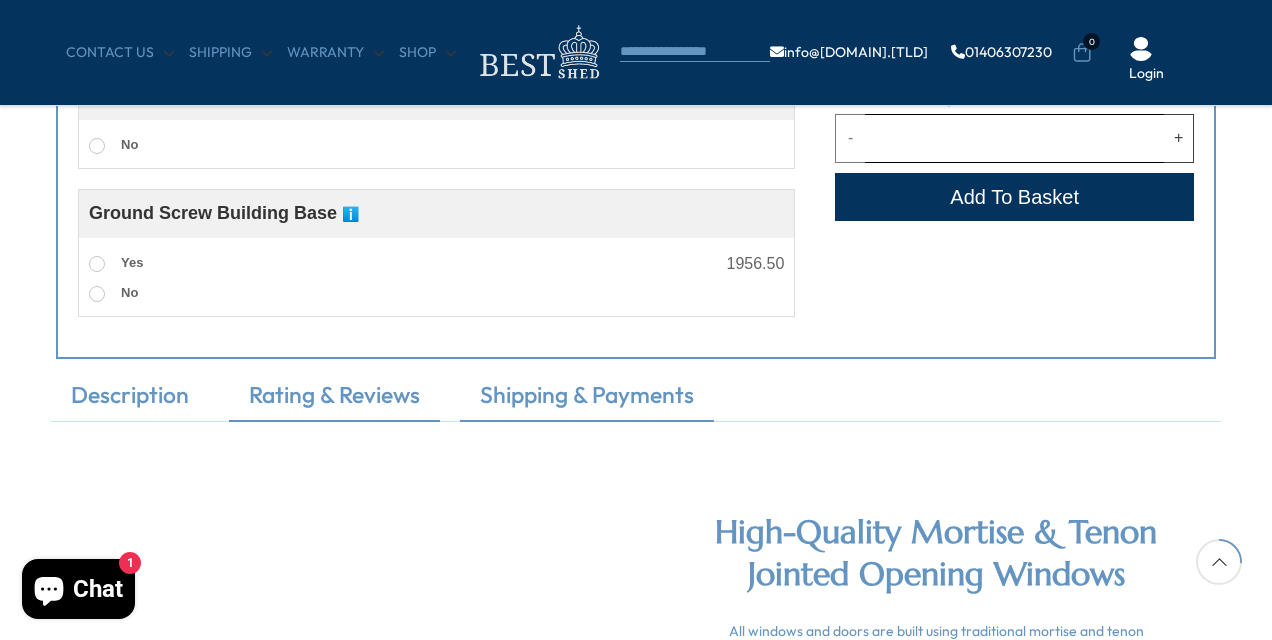 click on "Shipping & Payments" at bounding box center [587, 400] 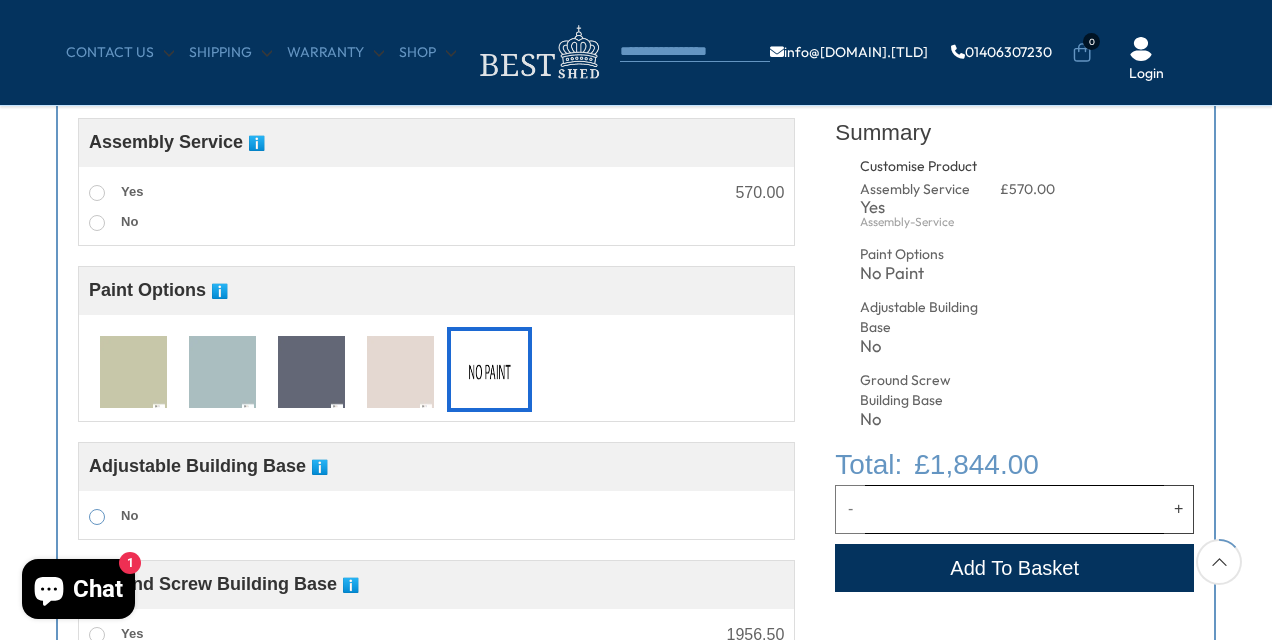scroll, scrollTop: 760, scrollLeft: 0, axis: vertical 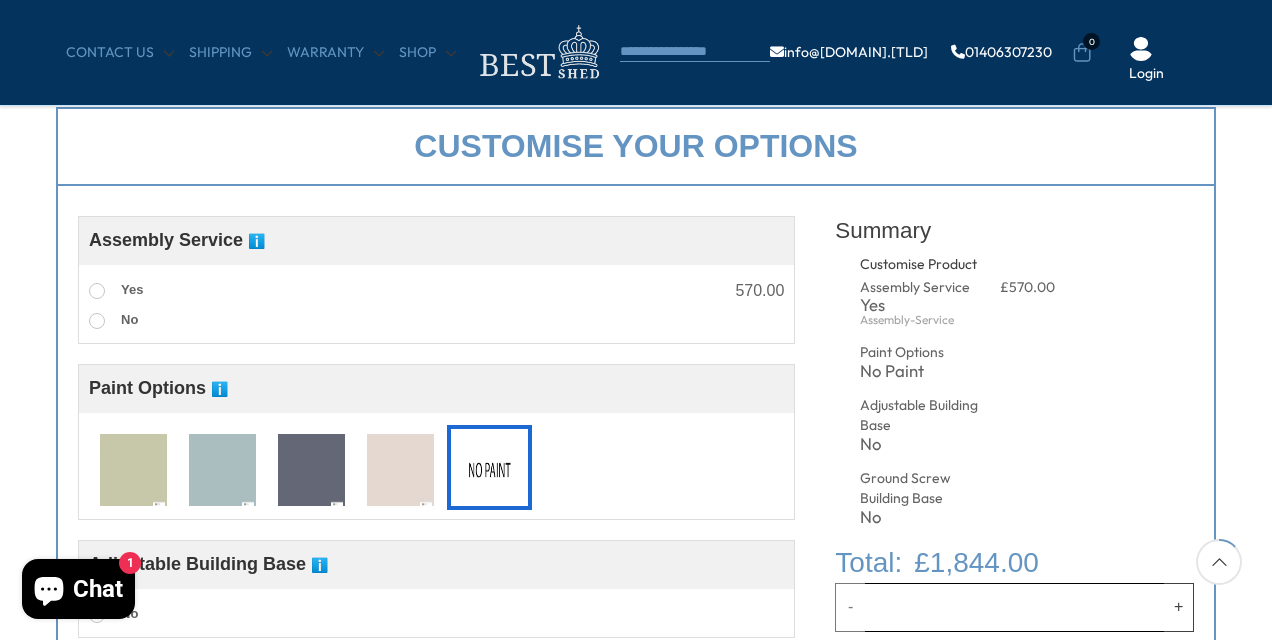 click on "ℹ️" at bounding box center [256, 241] 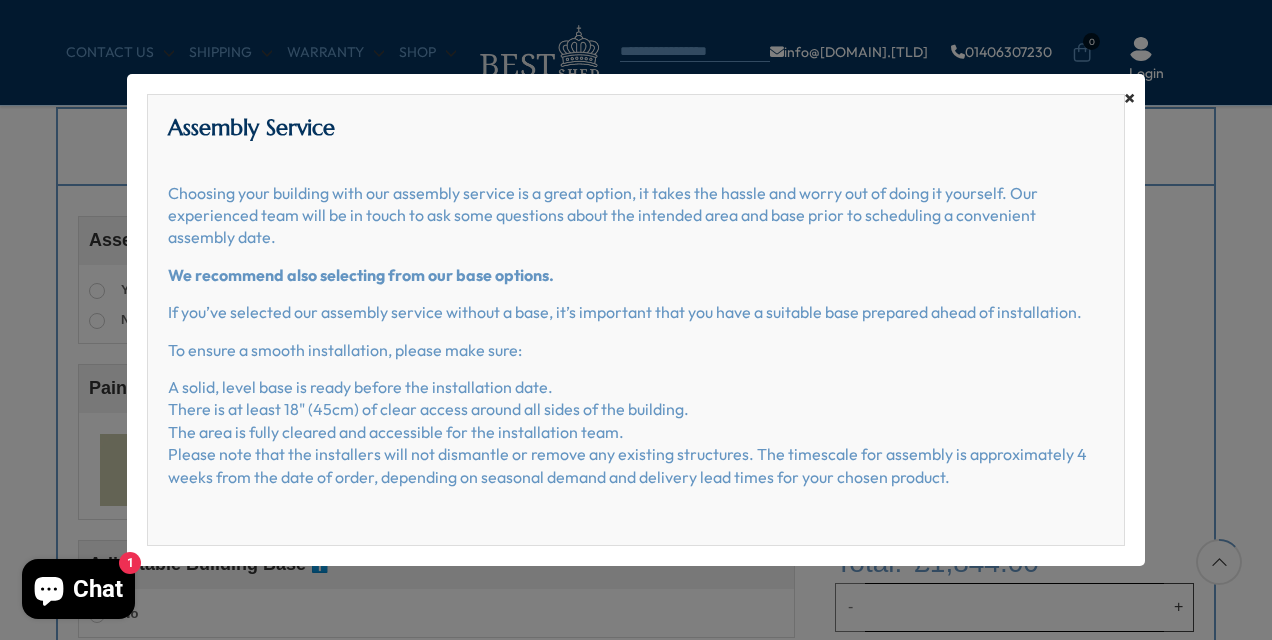 click on "×" at bounding box center [1129, 98] 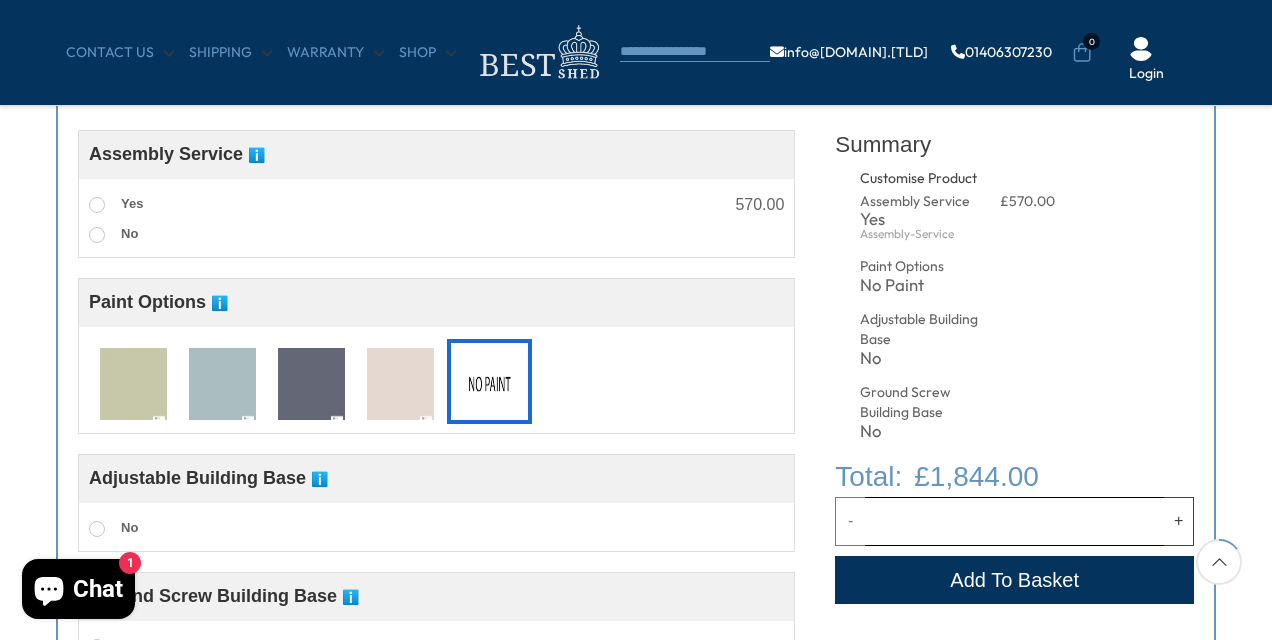 scroll, scrollTop: 960, scrollLeft: 0, axis: vertical 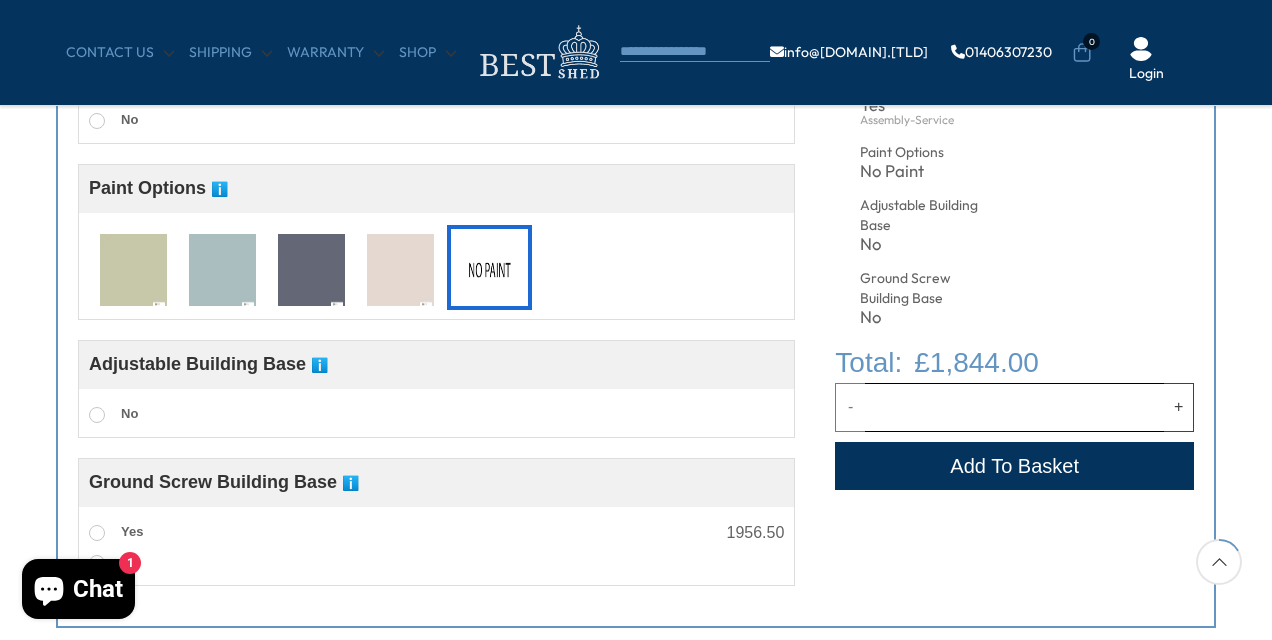 click on "Add to Cart" at bounding box center (1014, 466) 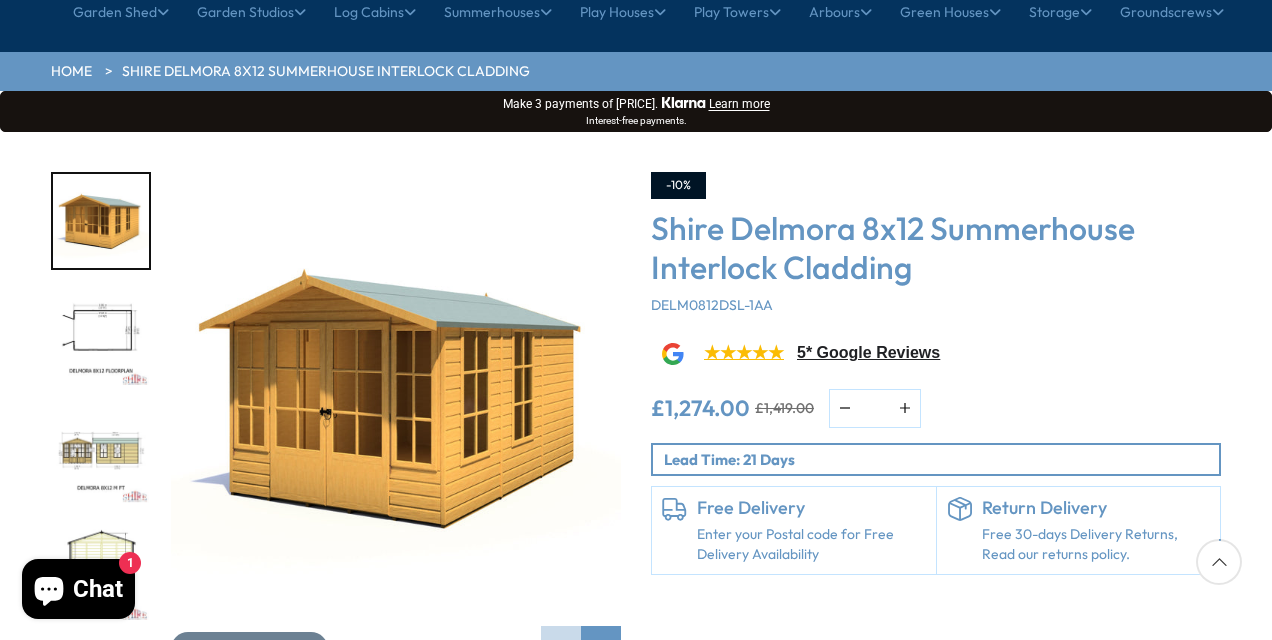 scroll, scrollTop: 0, scrollLeft: 0, axis: both 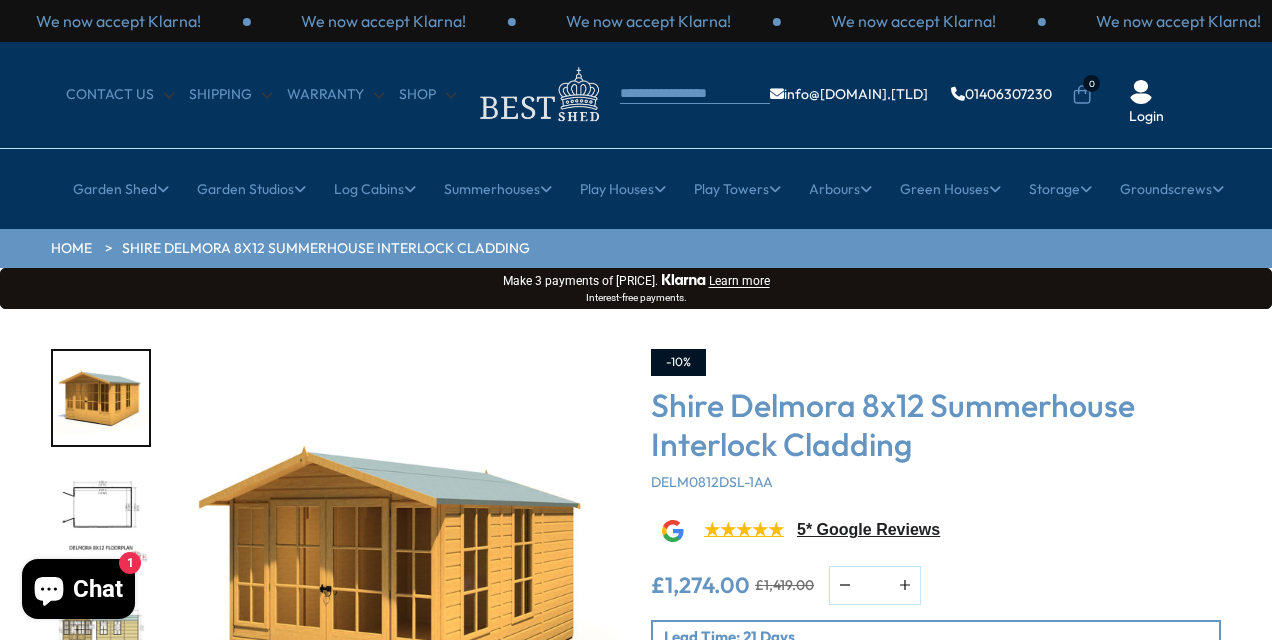 click 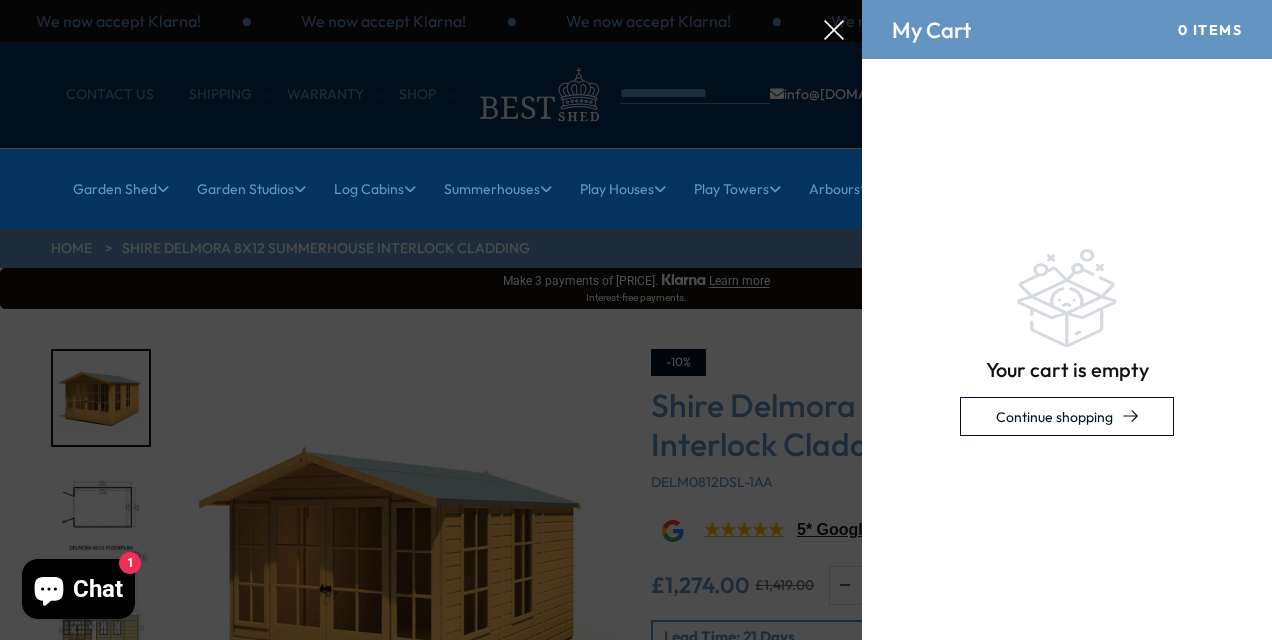 click 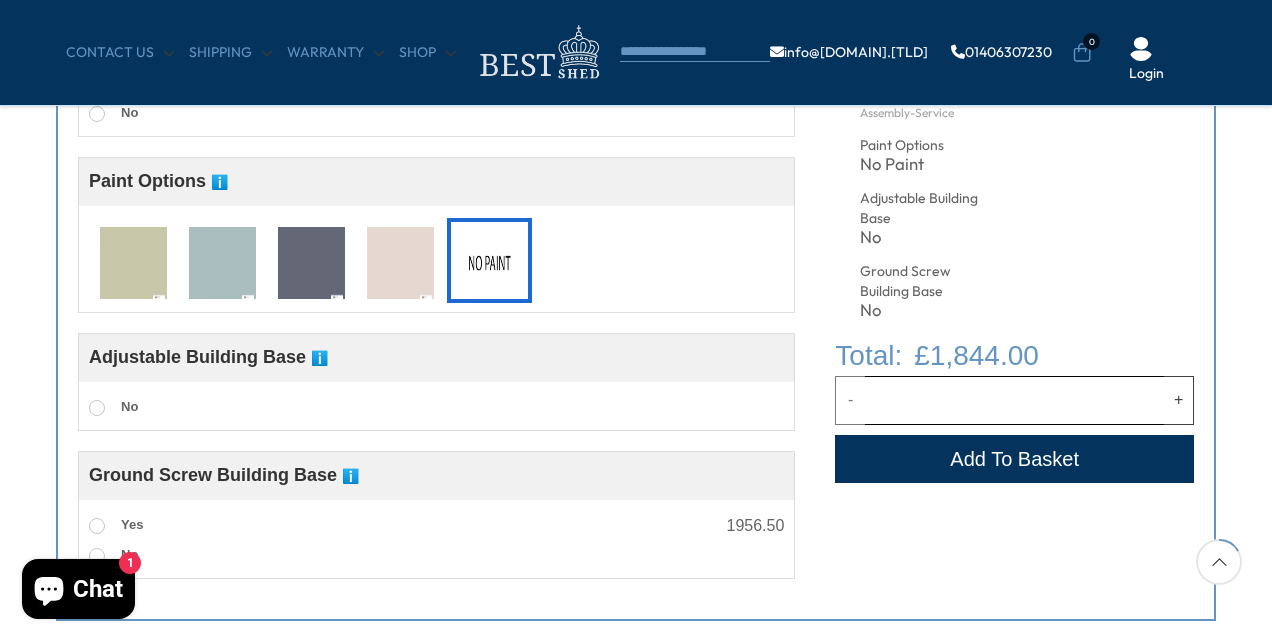 scroll, scrollTop: 1000, scrollLeft: 0, axis: vertical 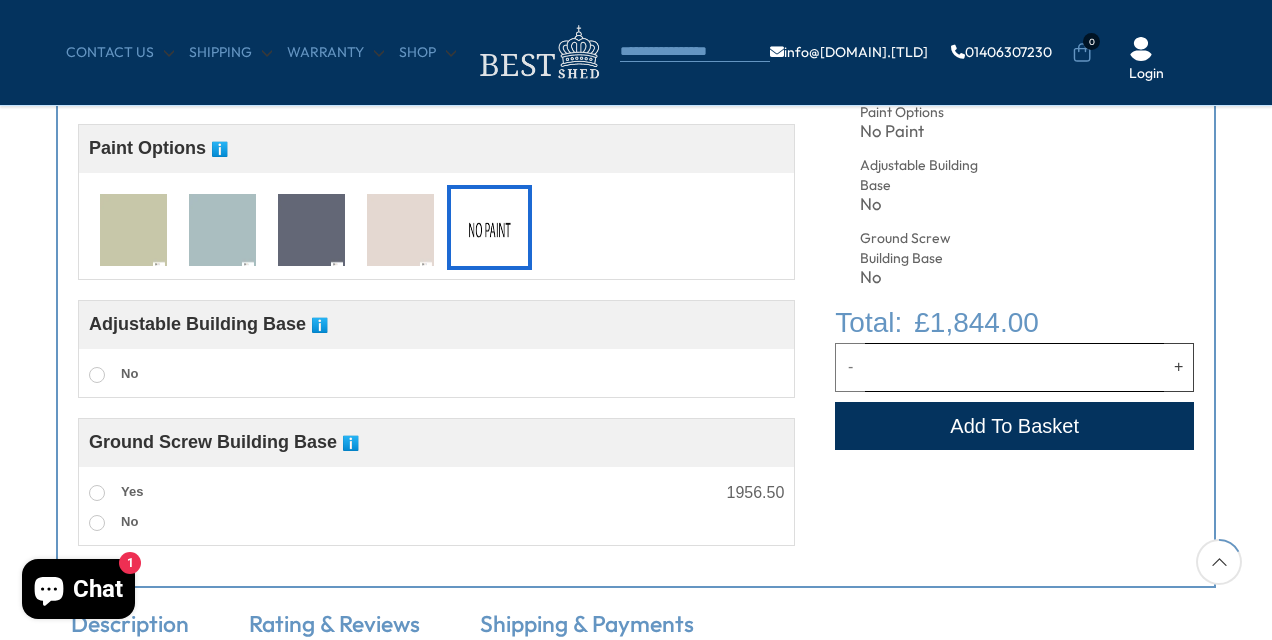 click on "Add to Cart" at bounding box center (1014, 426) 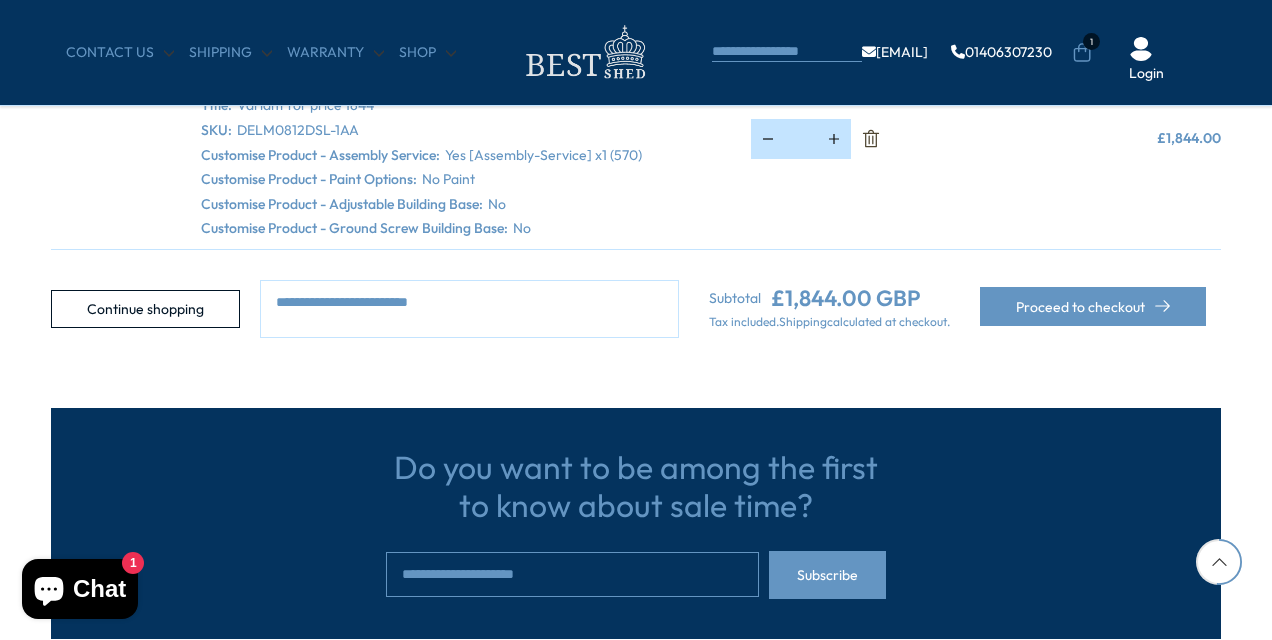 scroll, scrollTop: 400, scrollLeft: 0, axis: vertical 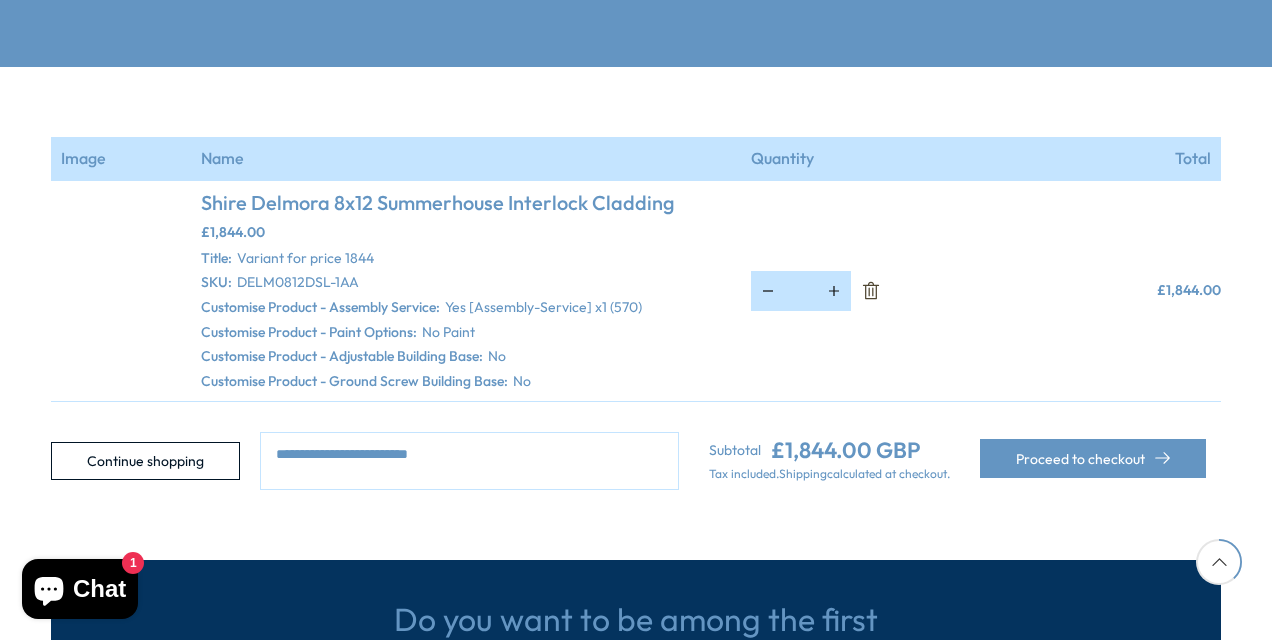 click at bounding box center [469, 461] 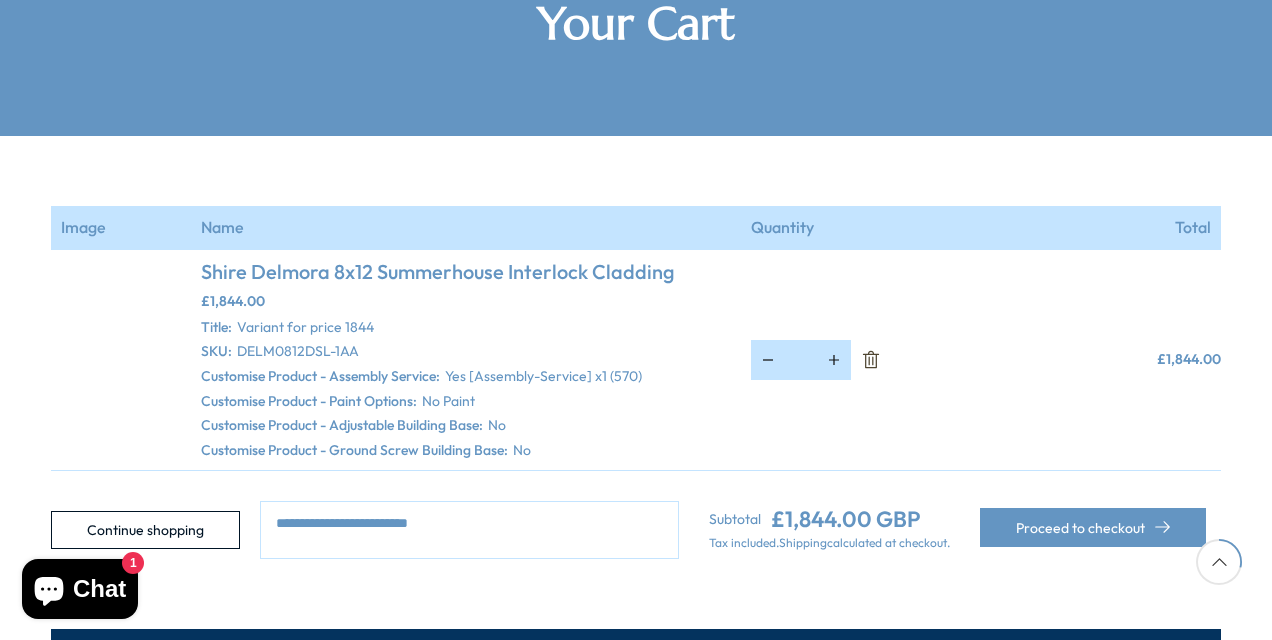scroll, scrollTop: 300, scrollLeft: 0, axis: vertical 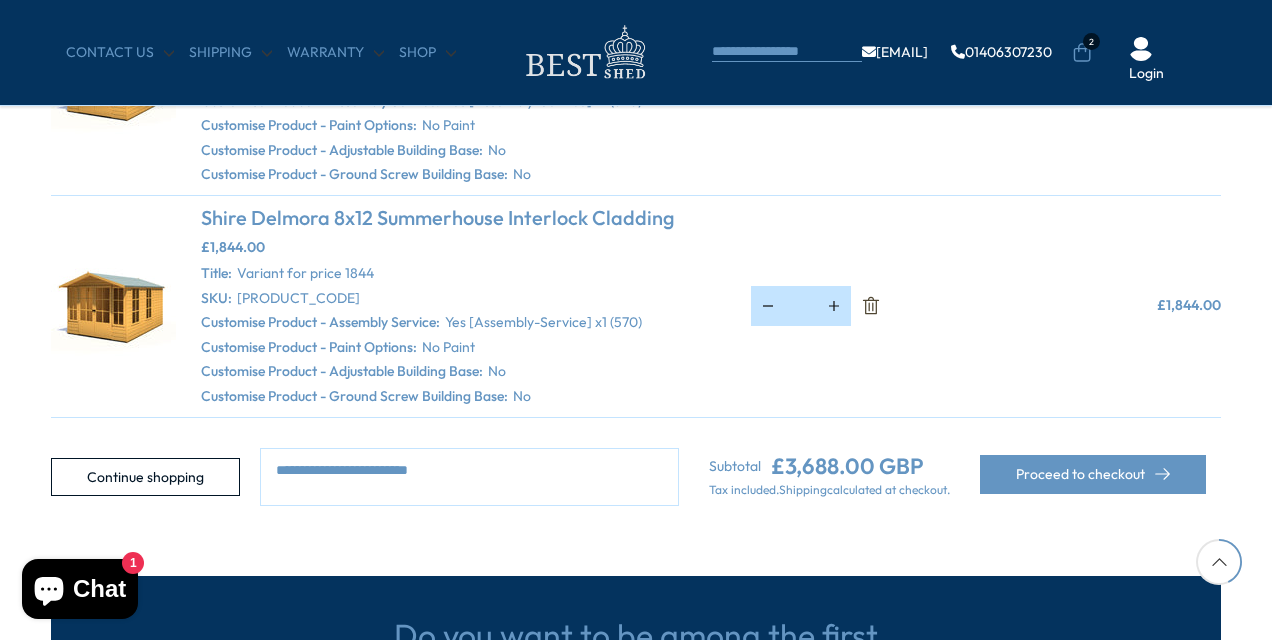 click 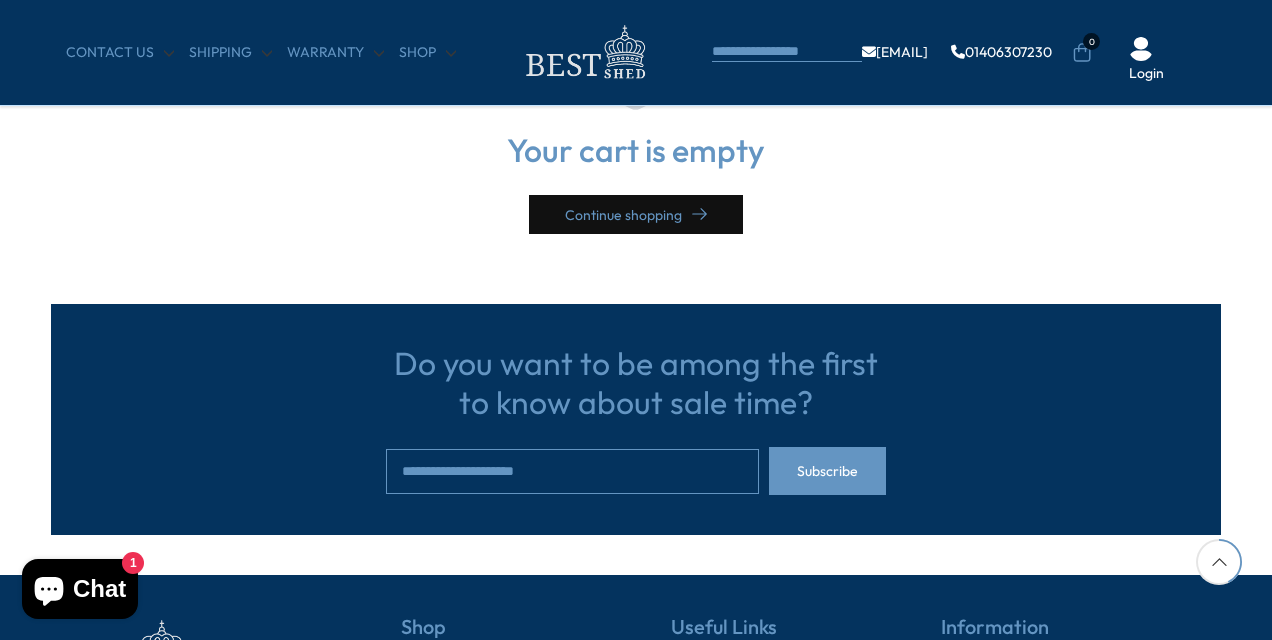 click on "Continue shopping" at bounding box center [636, 214] 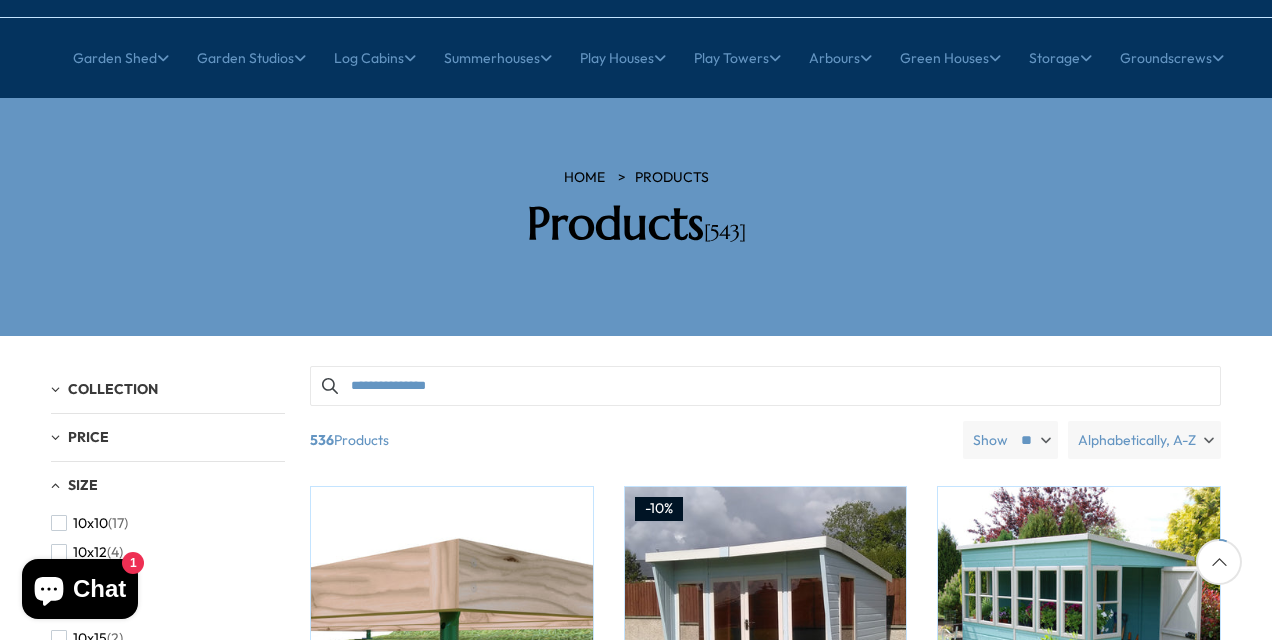 scroll, scrollTop: 100, scrollLeft: 0, axis: vertical 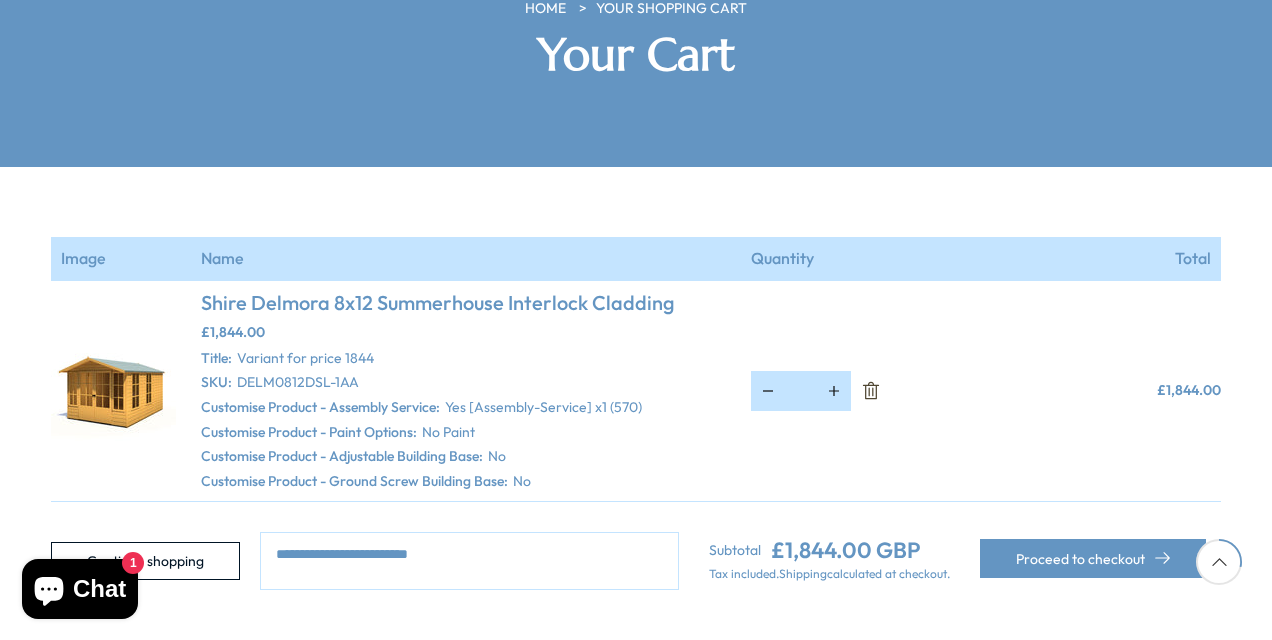 click at bounding box center (469, 561) 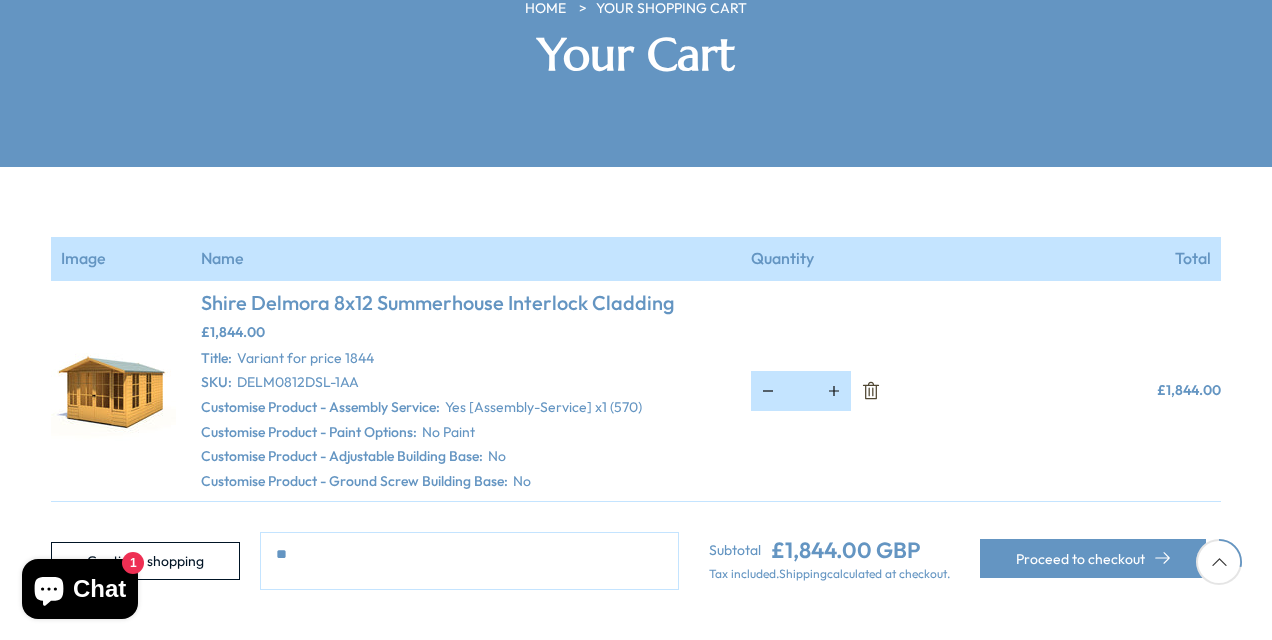 type on "*" 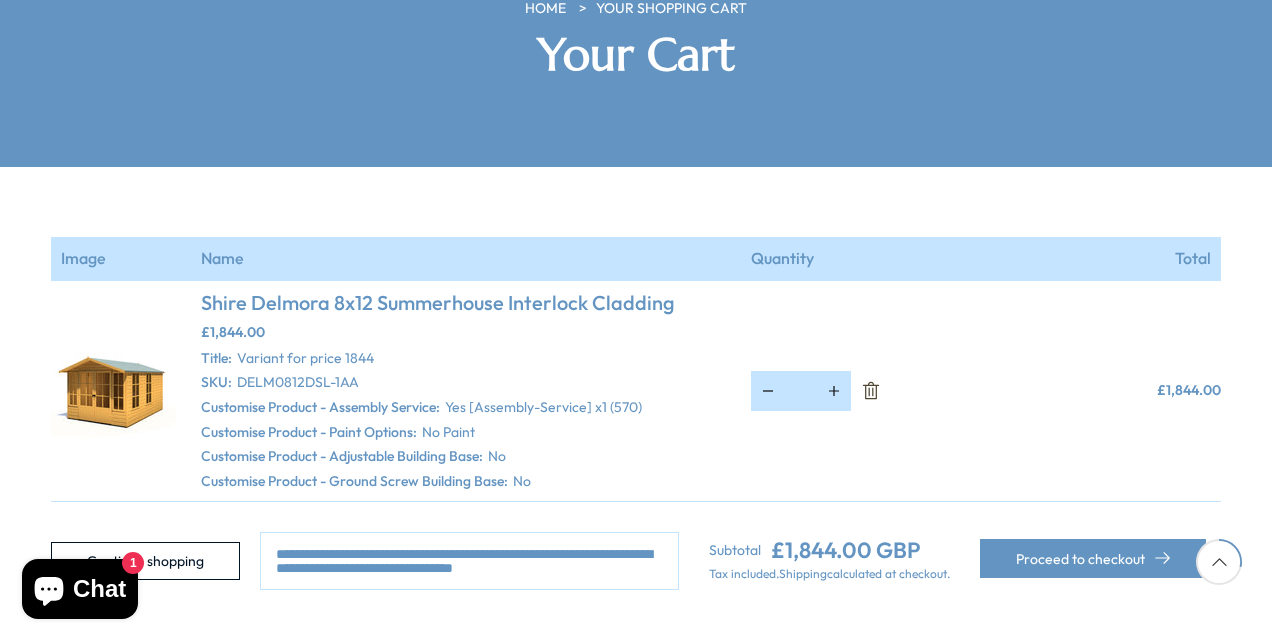 drag, startPoint x: 370, startPoint y: 566, endPoint x: 398, endPoint y: 543, distance: 36.23534 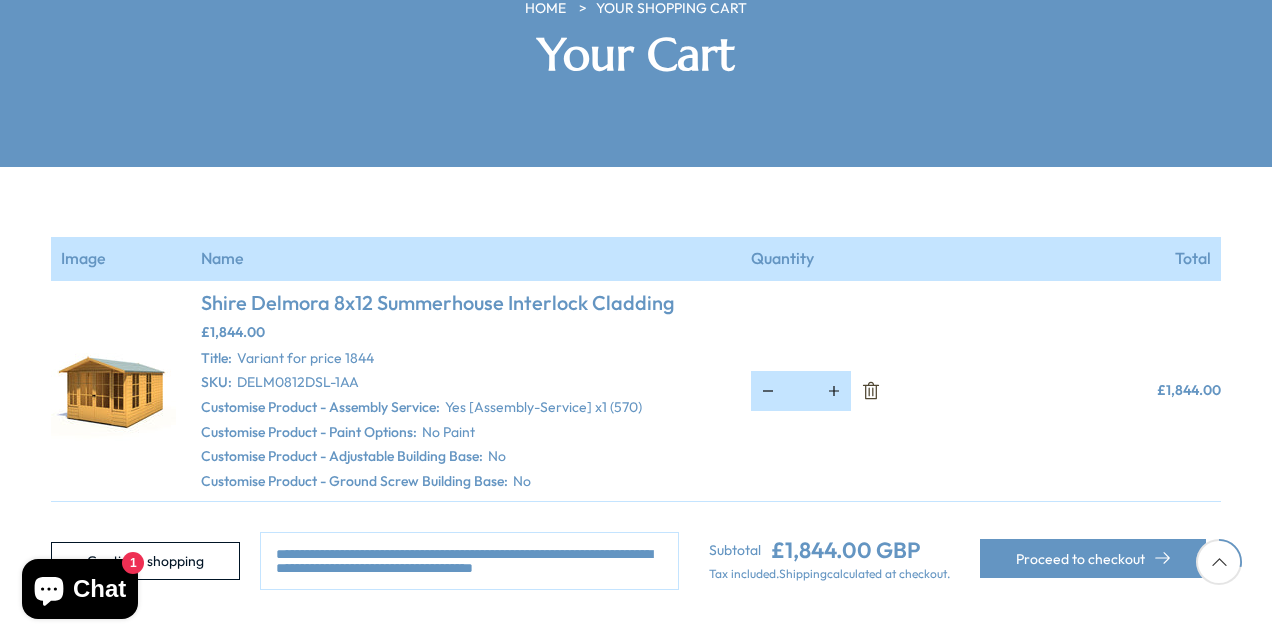 click on "**********" at bounding box center (469, 561) 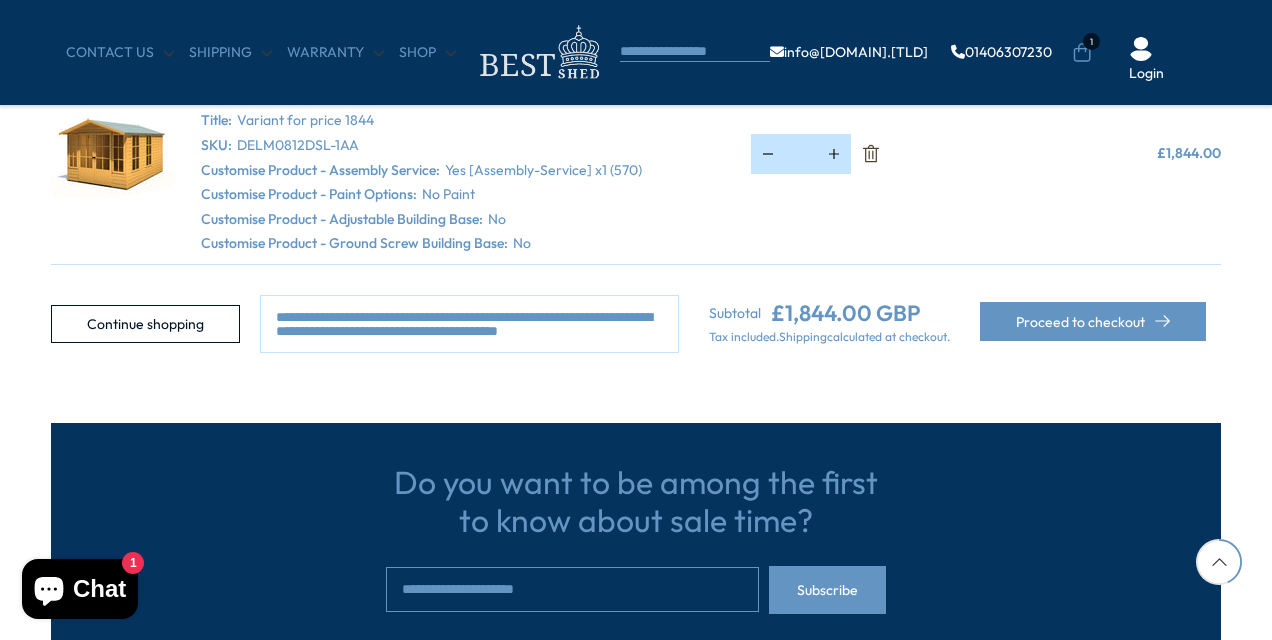 scroll, scrollTop: 400, scrollLeft: 0, axis: vertical 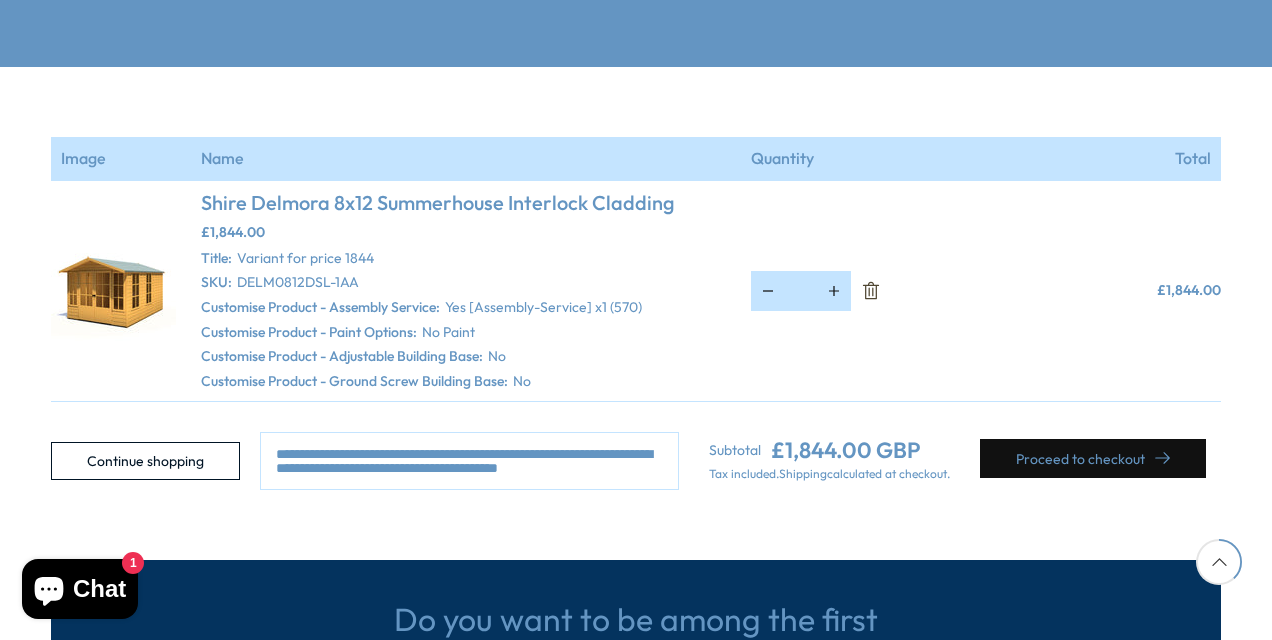 type on "**********" 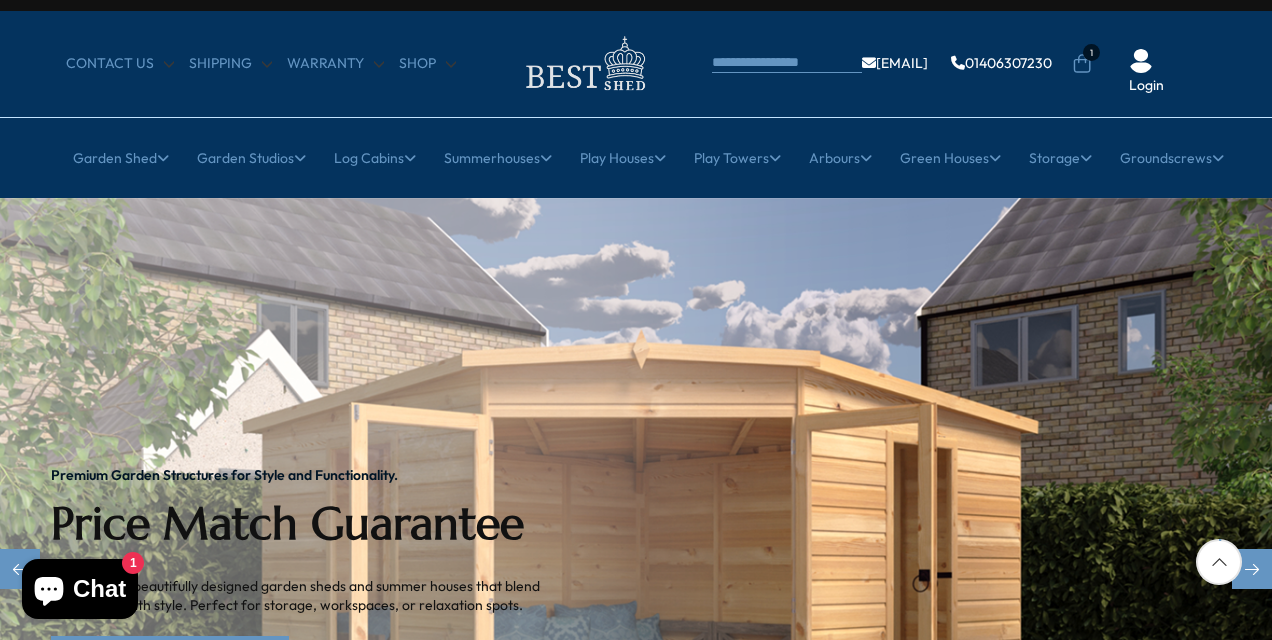 scroll, scrollTop: 0, scrollLeft: 0, axis: both 